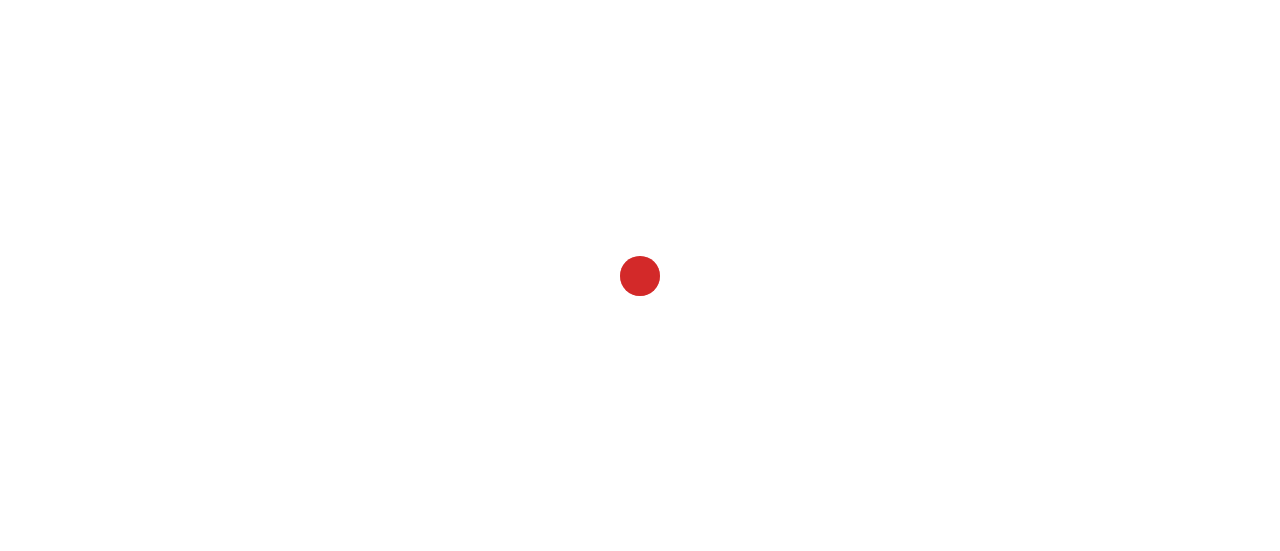 scroll, scrollTop: 0, scrollLeft: 0, axis: both 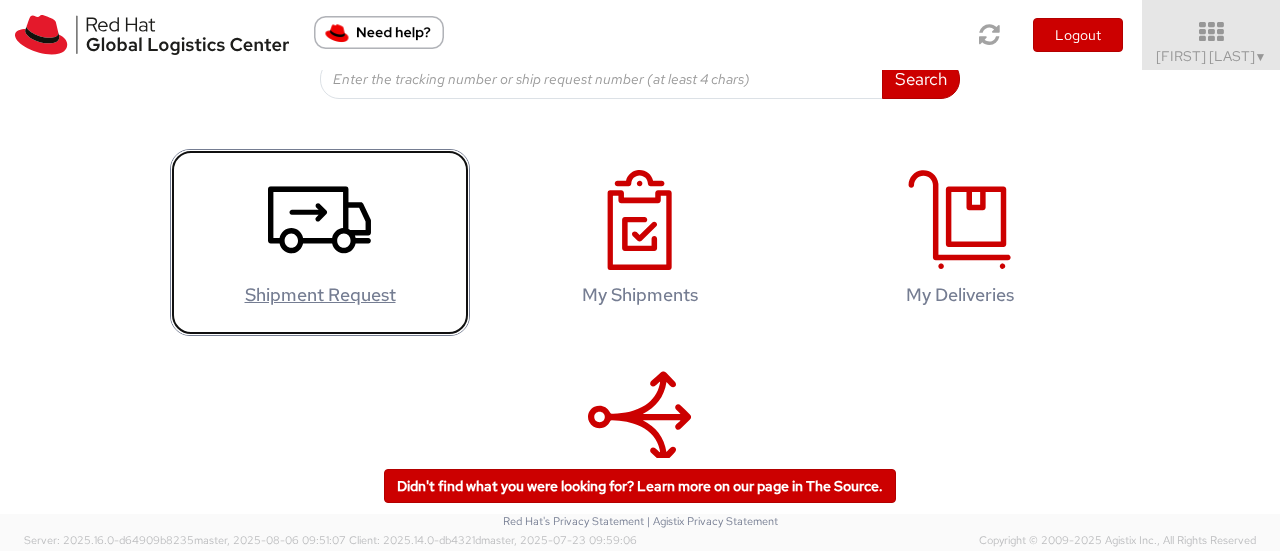 click 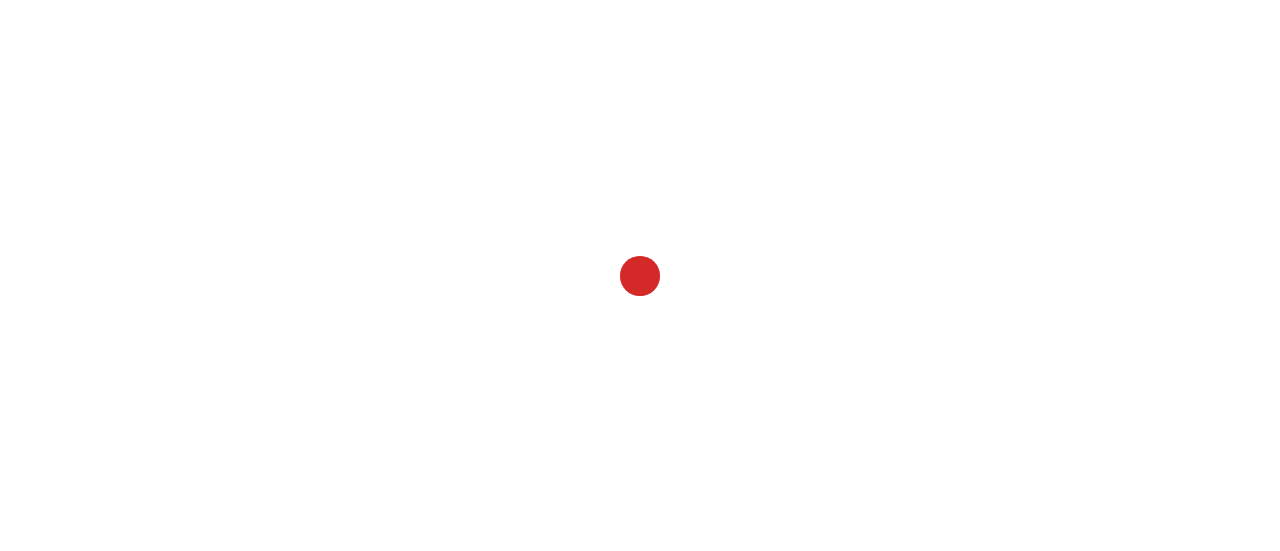 scroll, scrollTop: 0, scrollLeft: 0, axis: both 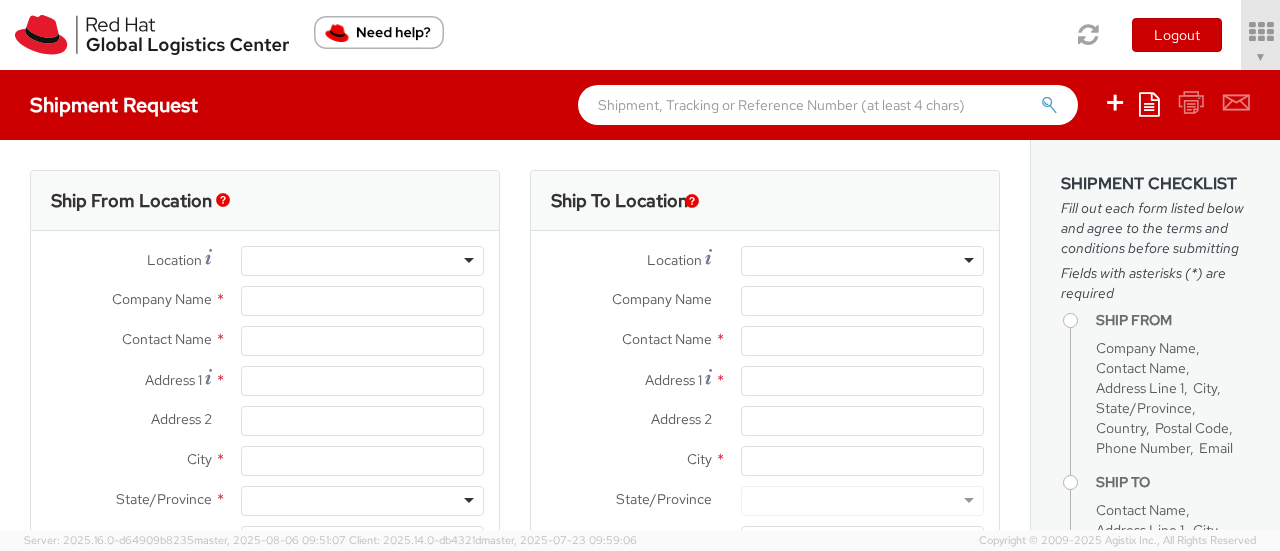 select on "763" 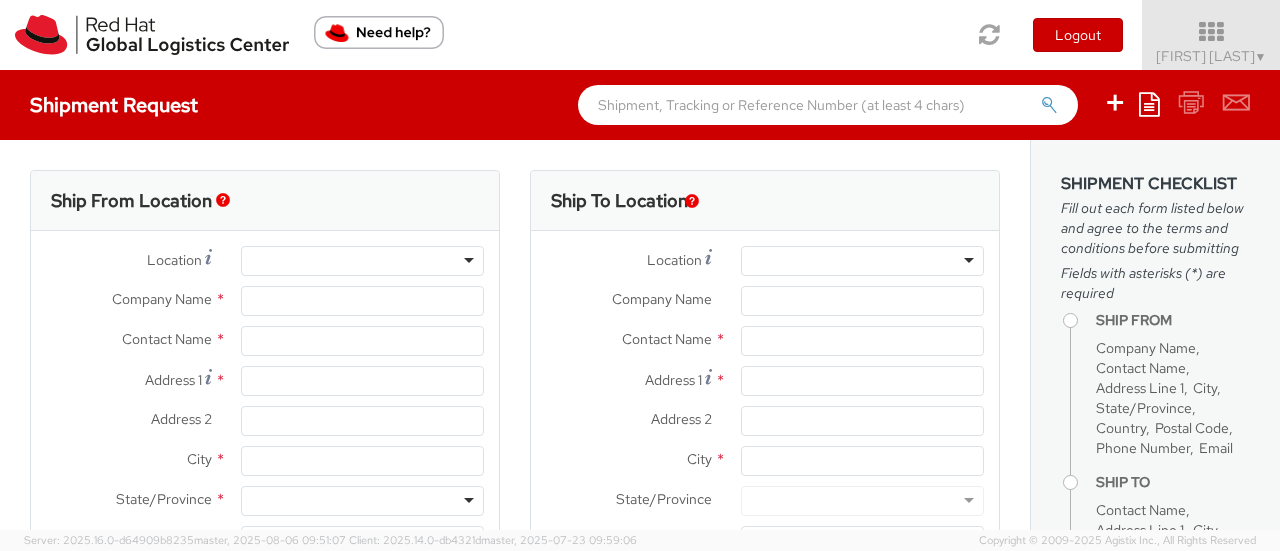 type on "Red Hat India Private Limited" 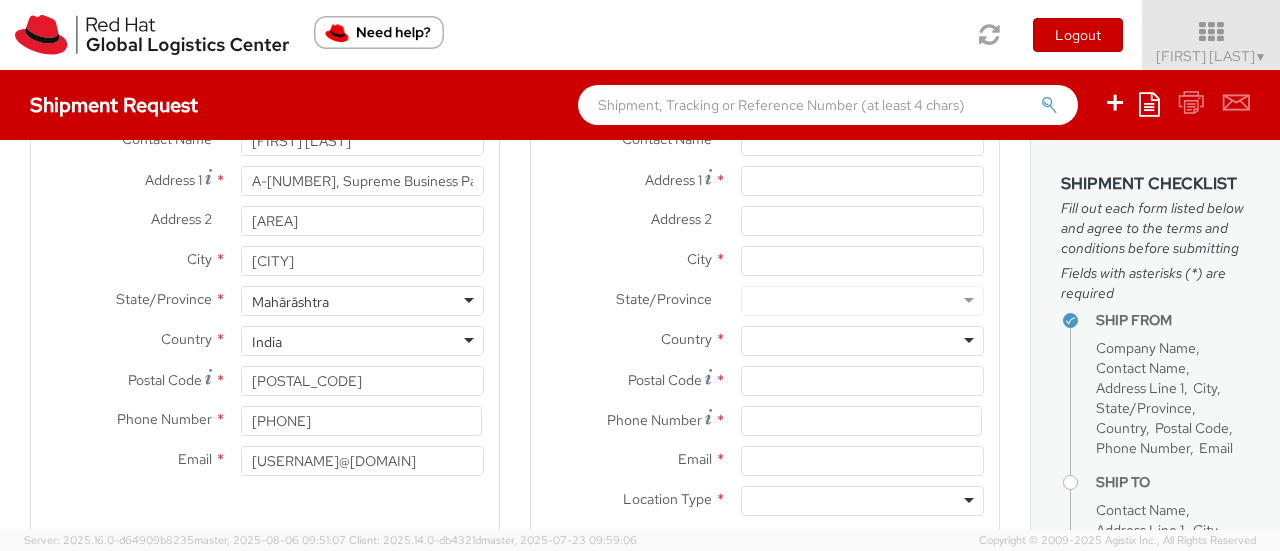 scroll, scrollTop: 300, scrollLeft: 0, axis: vertical 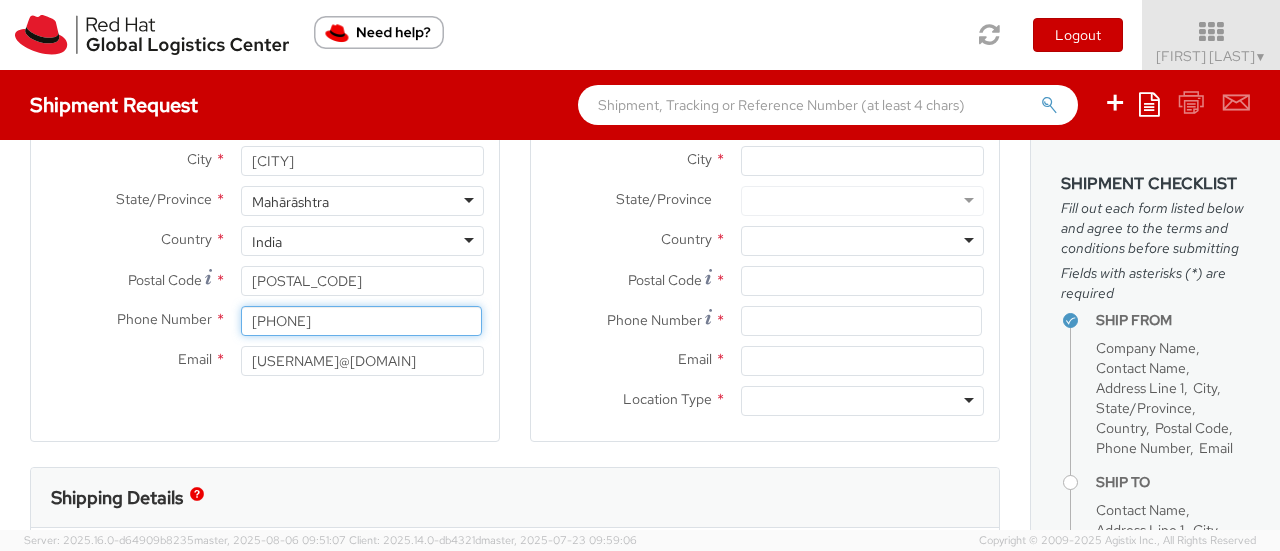 drag, startPoint x: 390, startPoint y: 327, endPoint x: 134, endPoint y: 318, distance: 256.15814 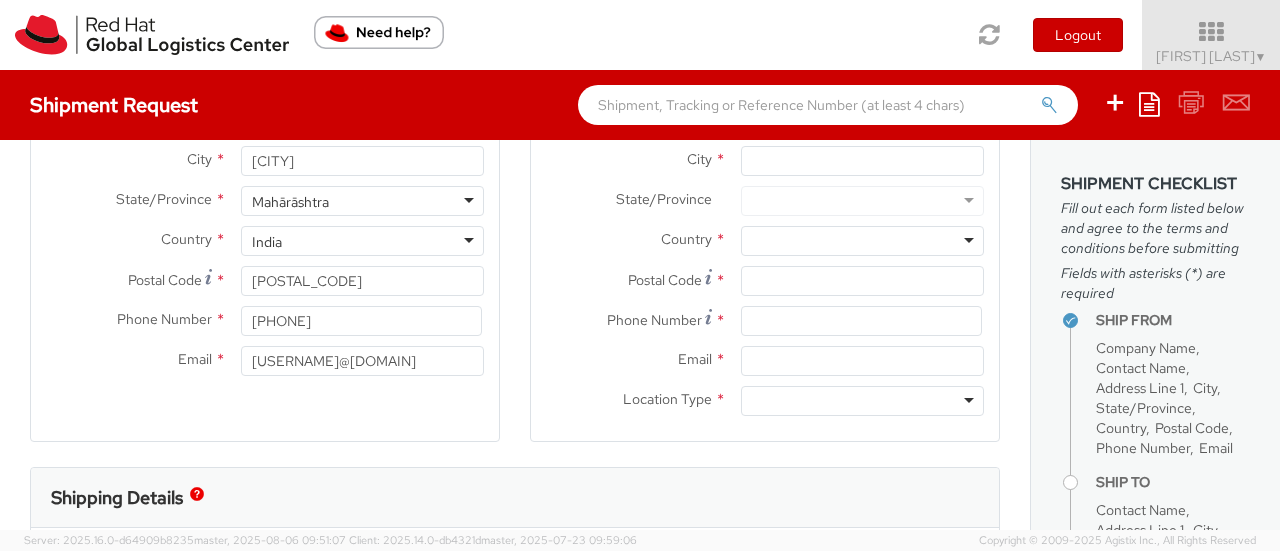 click on "Ship To Location                       Location        *             RH - Amsterdam - MSO RH - Amsterdam Data Center RH - Ashburn Data Center RH - Atlanta - MSO RH - Auckland - MSO RH - Austin 904 RH - Bangalore - Carina RH - Bangalore - MSO - NEW RH - Bangkok - MSO - Gaysorn RH - Barcelona - Colonial RH - Be'er Sheva RH - Beijing - MSO RH - Beijing - Parkview Green RH - Beijing - Raycom RH - Beijing Data Center RH - Berlin - MSO RH - Billerica Data Center RH - Bogota RH - Boston RH - Brasilia - MSO RH - Brisbane RH - Brisbane - MSO RH - Brno - Masaryk University RH - Brno - Tech Park Brno - B RH - Brno - Tech Park Brno - C RH - Brno Data Center RH - Brussels - MSO RH - Brussels - MSO - MC Square RH - Budapest RH - Buenos Aires RH - Cairo - MSO RH - Canberra RH - Charleston - MSO RH - Charlotte - MSO RH - Cherkasy RH - Chicago - MSO RH - Copenhagen - MSO RH - Coppell Data Center (IBM) RH - Cork RH - Costa Mesa RH - Daejeon - MSO RH - Doha - MSO RH - Dubai RH - Dublin - MSO RH - Durham RH - Frankfurt" at bounding box center (765, 168) 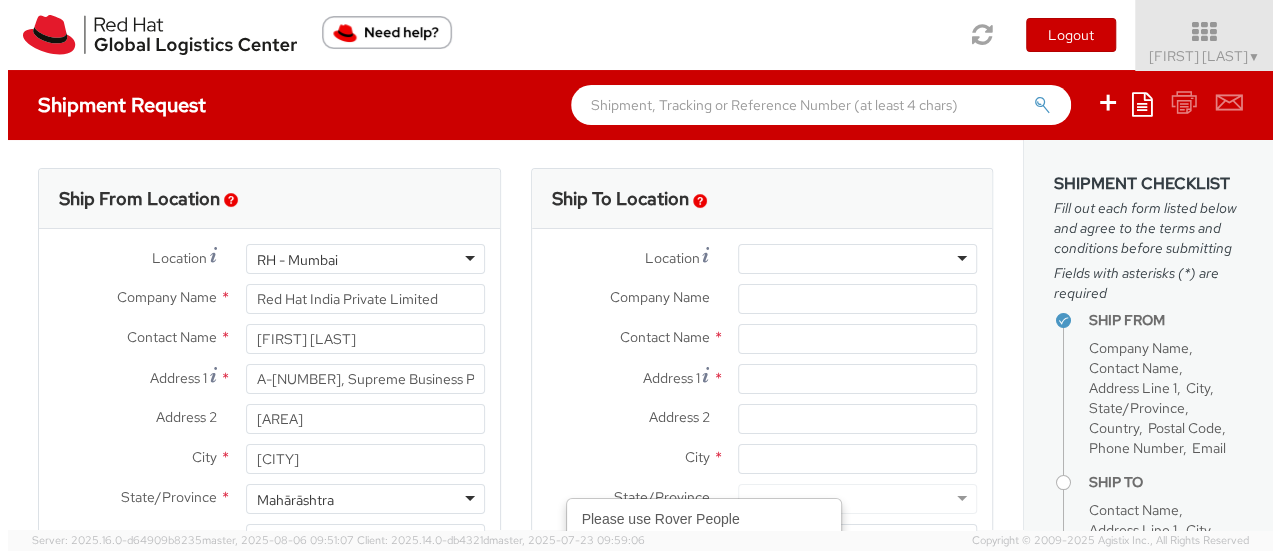 scroll, scrollTop: 0, scrollLeft: 0, axis: both 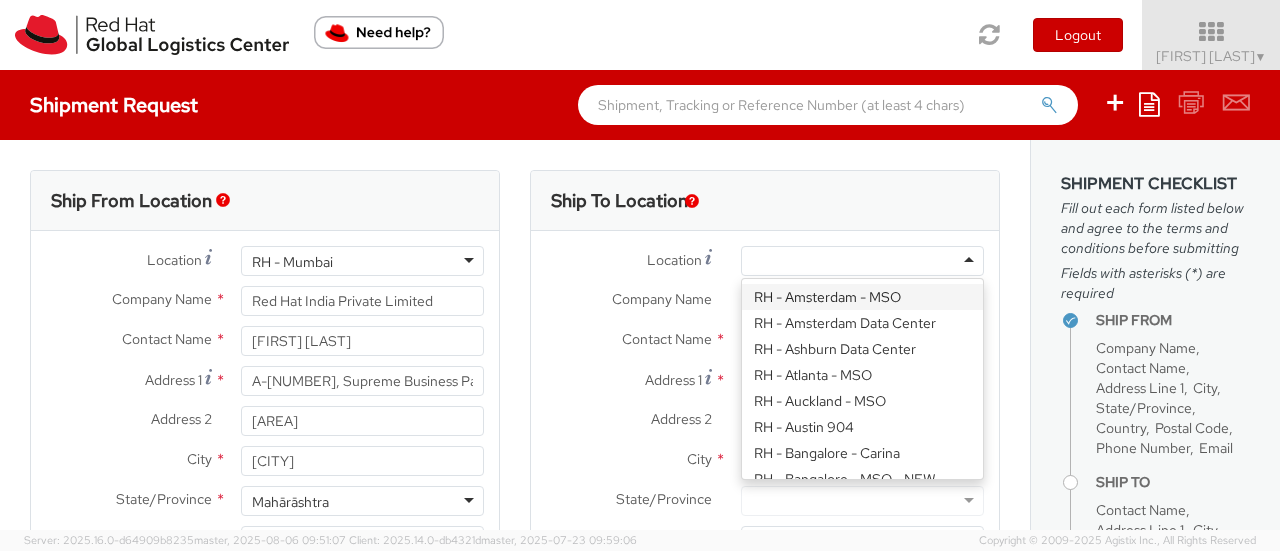 click at bounding box center [754, 262] 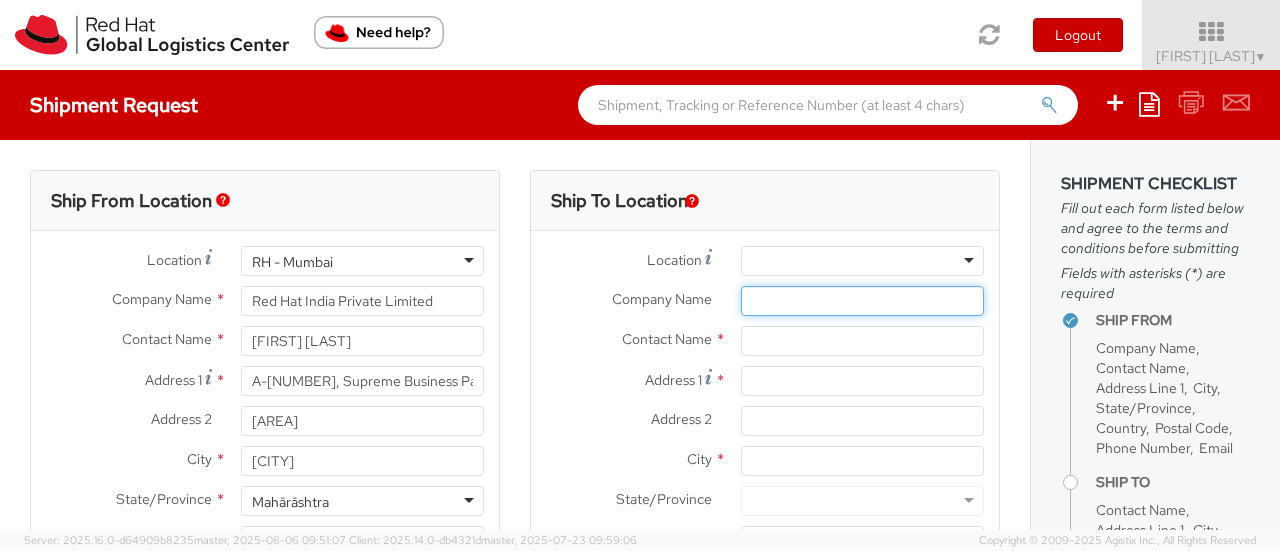 click on "Company Name        *" at bounding box center [862, 301] 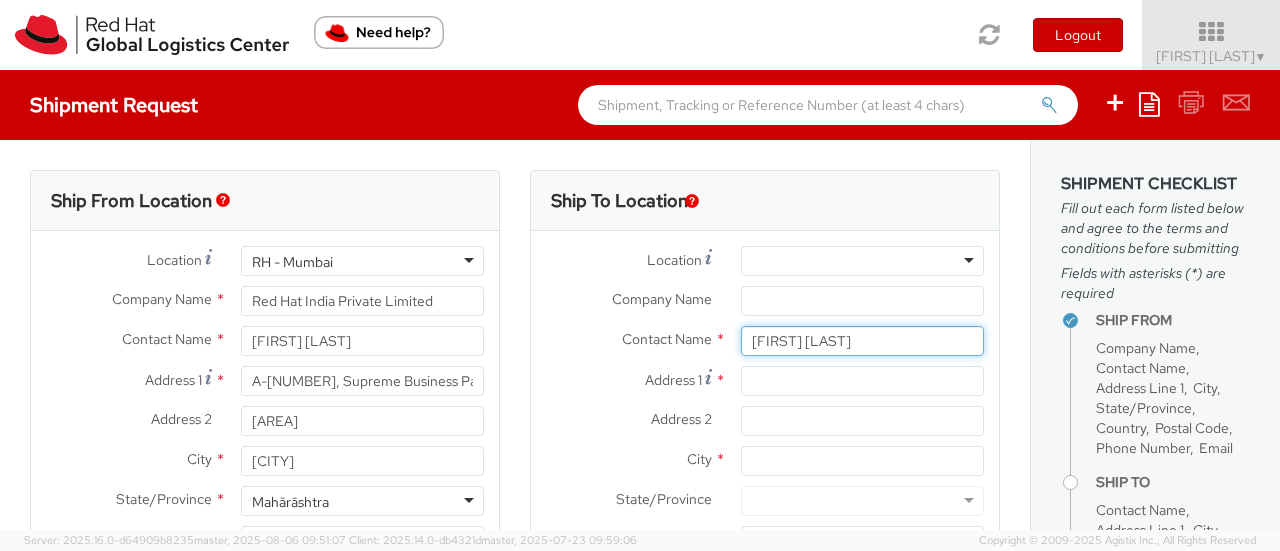 paste on "[LAST_NAME]" 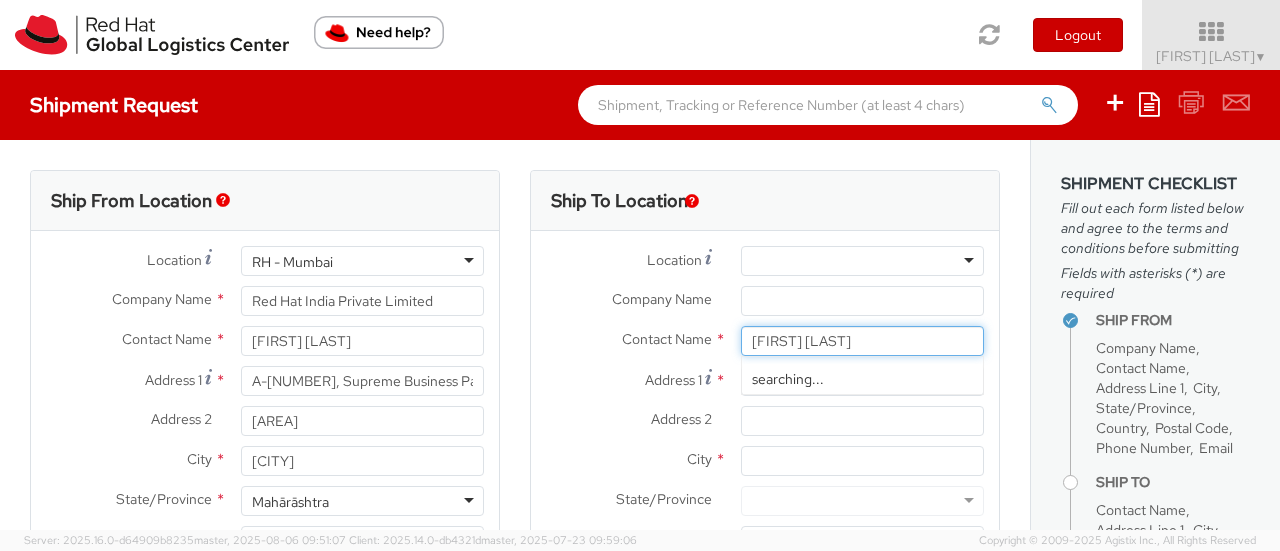 type on "[FIRST_NAME] [LAST_NAME]" 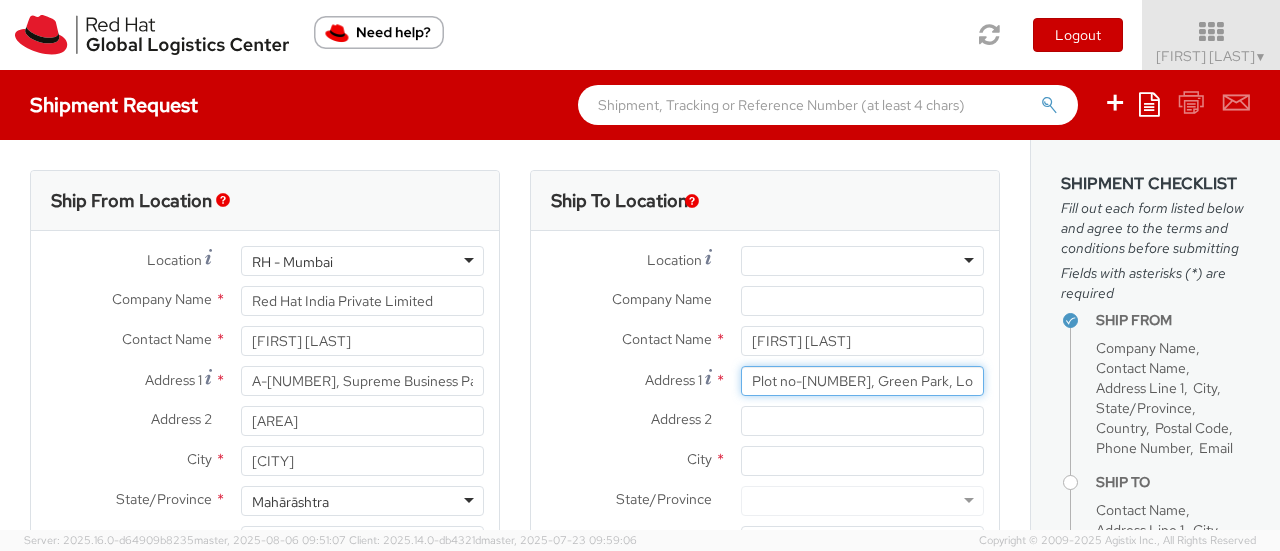 type on "[NUMBER], [LOCATION], [LOCATION]" 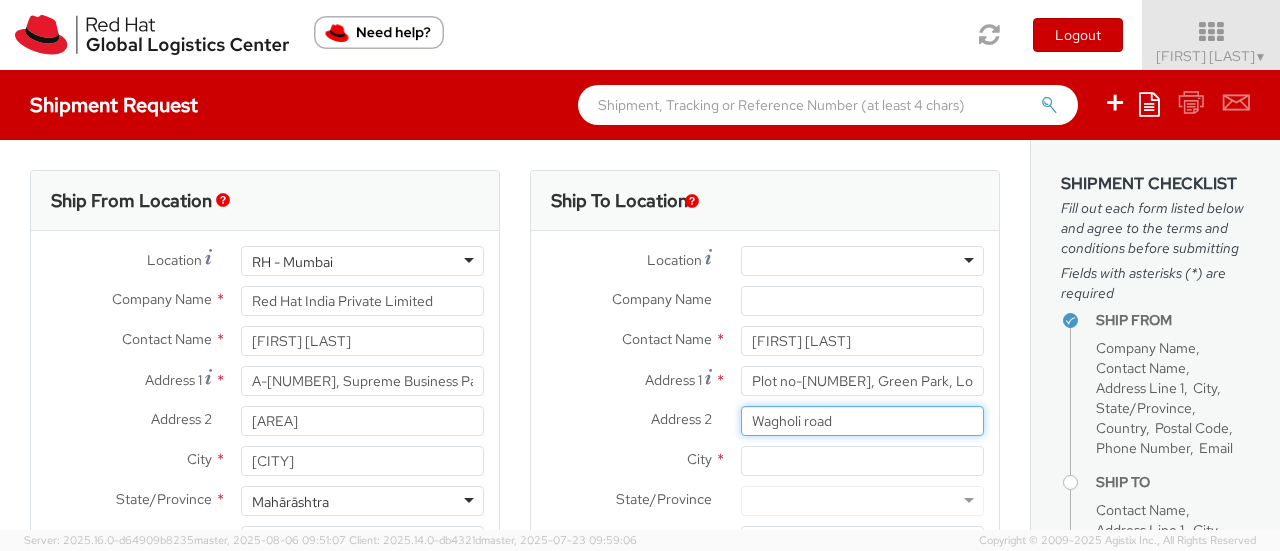 type on "Wagholi road" 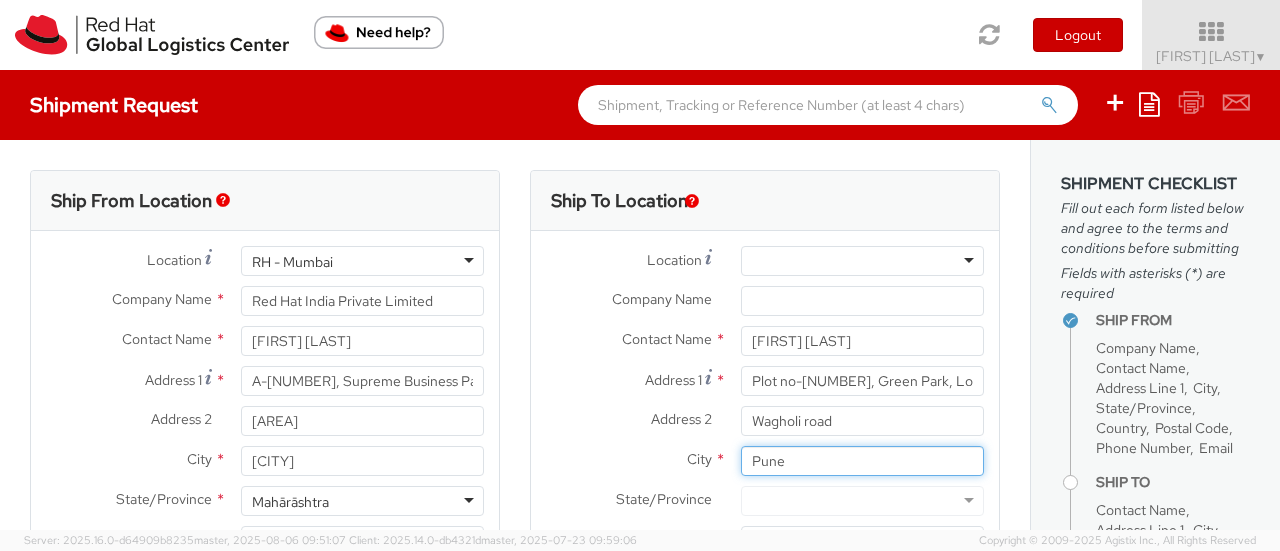 type on "Pune" 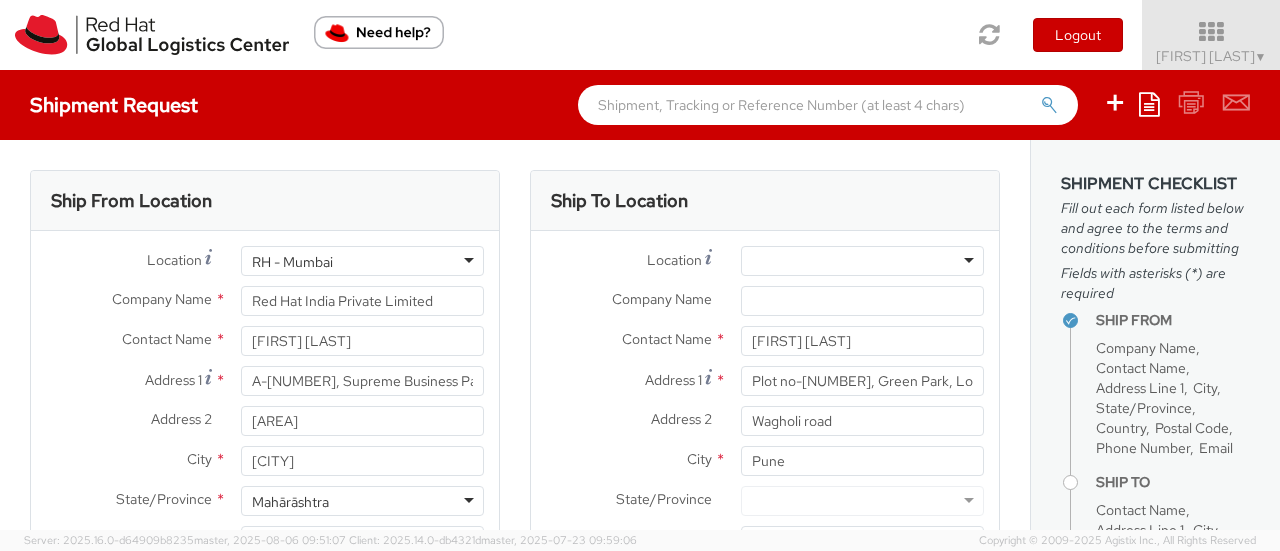 scroll, scrollTop: 206, scrollLeft: 0, axis: vertical 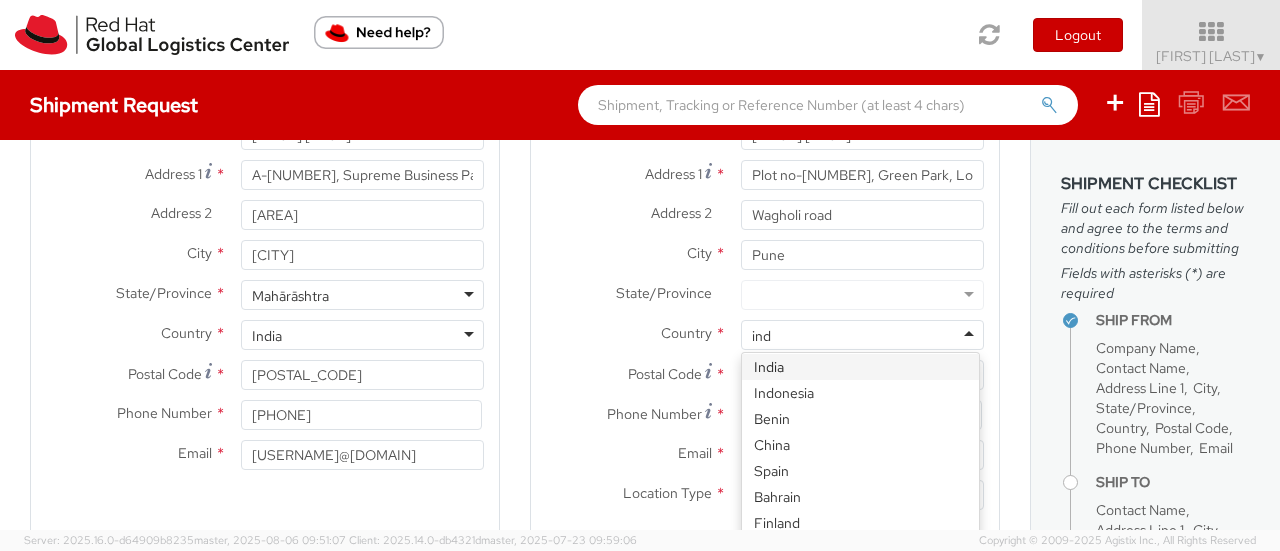 type on "india" 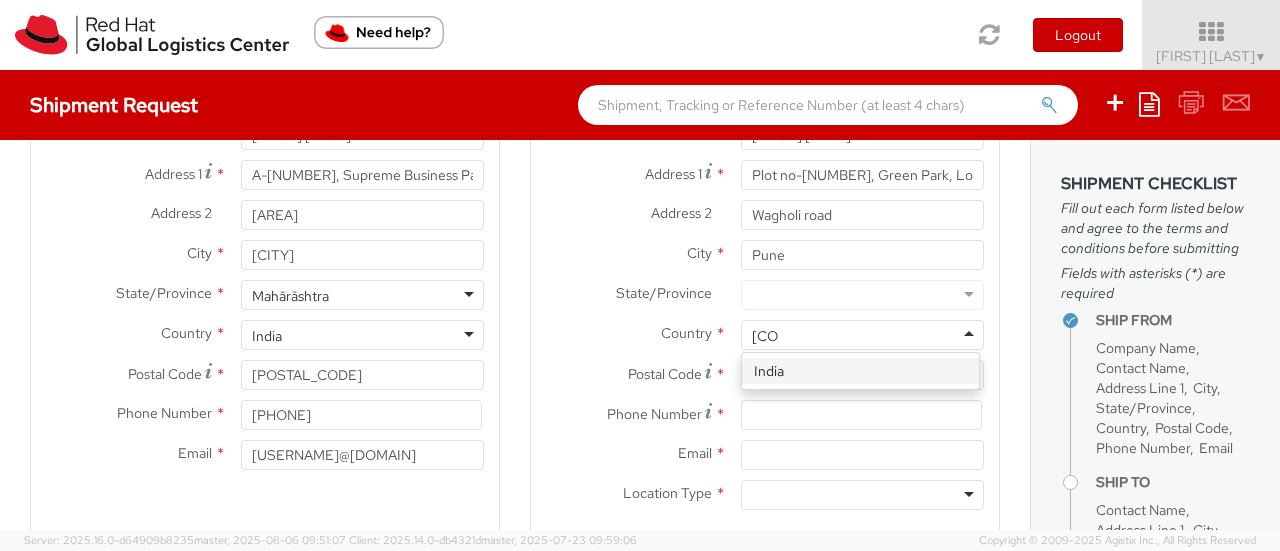 type 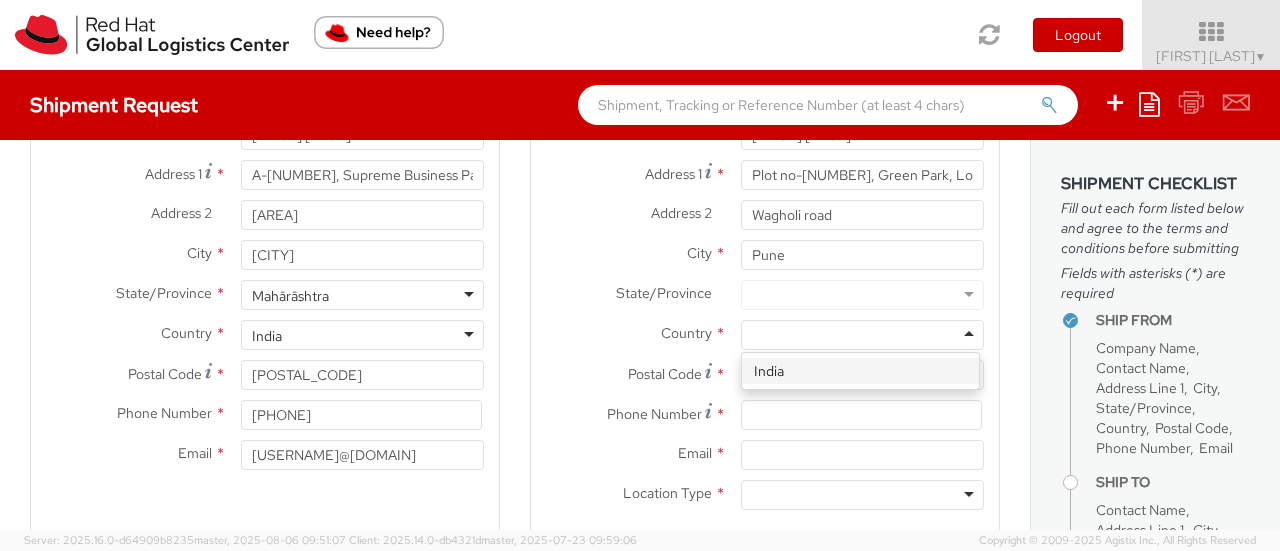 scroll, scrollTop: 0, scrollLeft: 0, axis: both 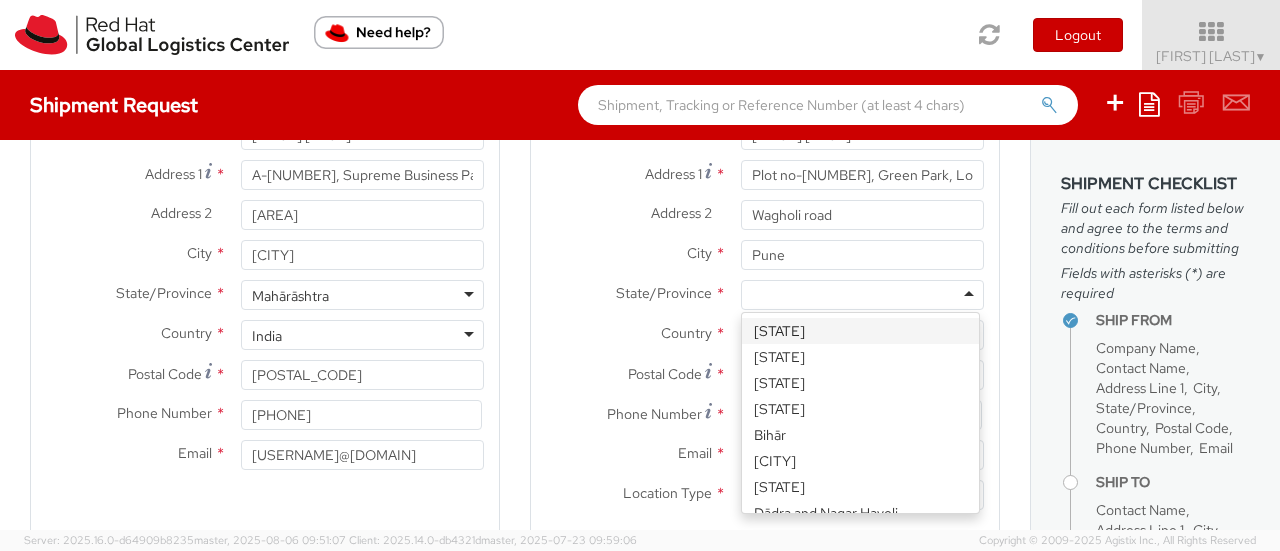 click at bounding box center (862, 295) 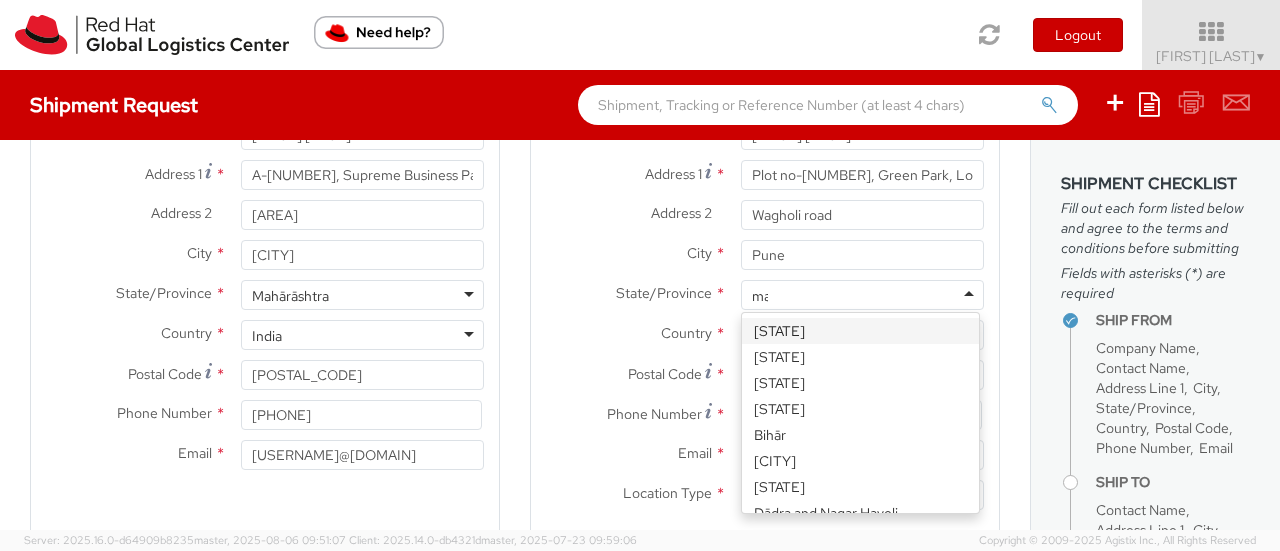 scroll, scrollTop: 148, scrollLeft: 0, axis: vertical 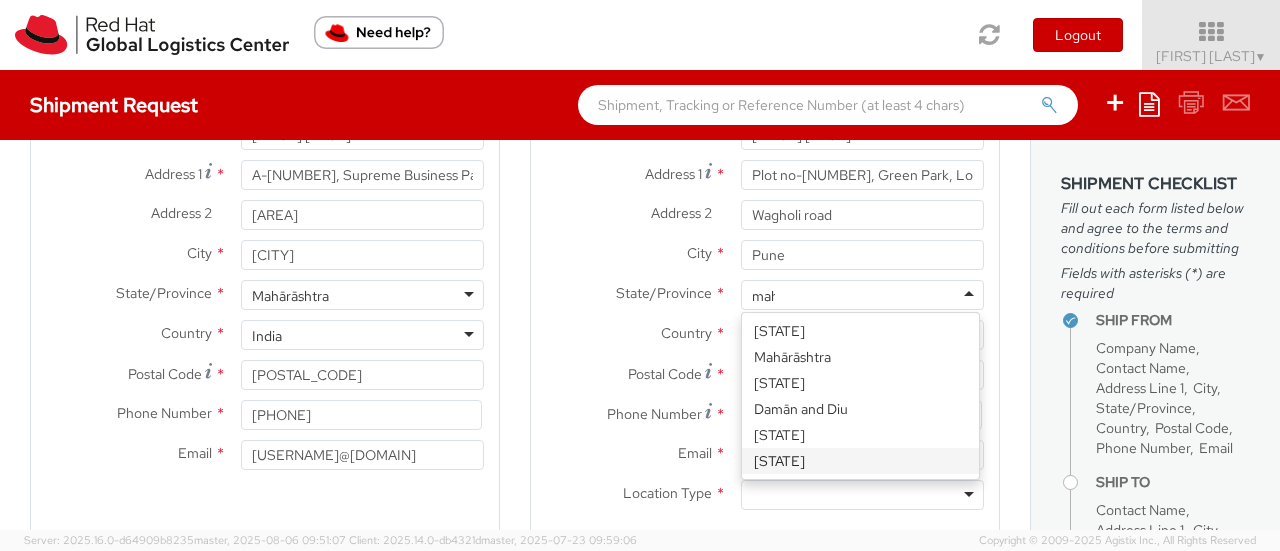 type on "[STATE]" 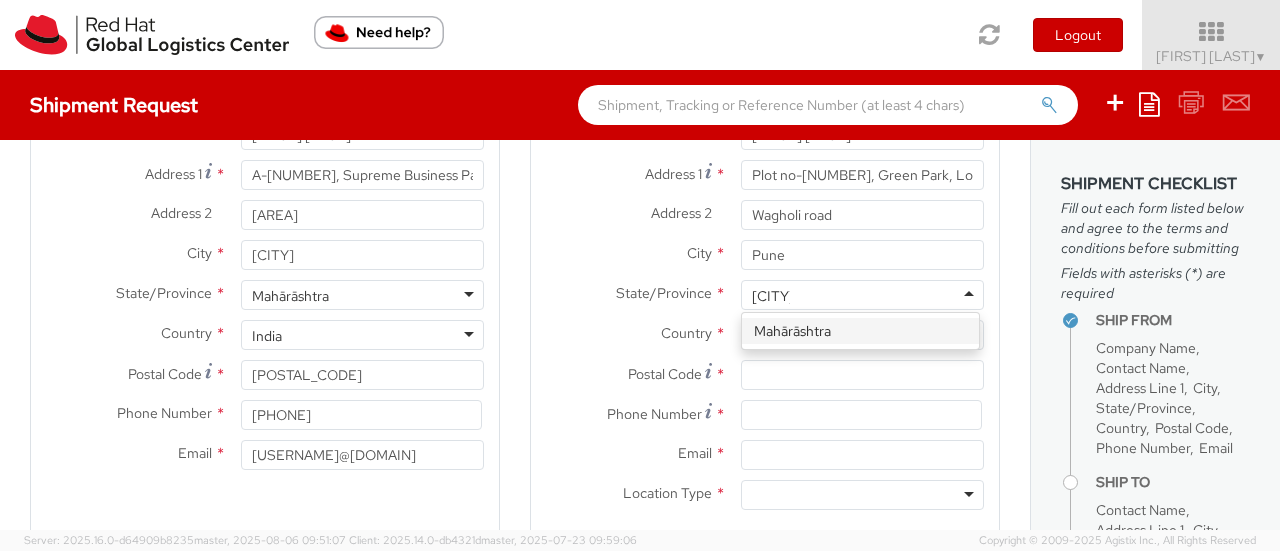 type 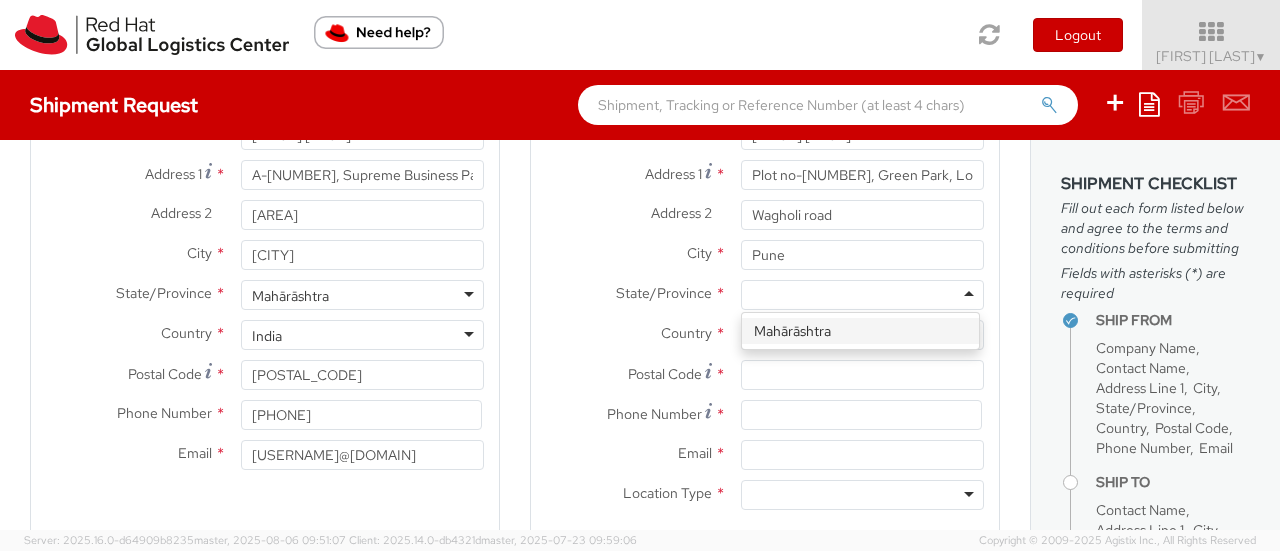 scroll, scrollTop: 0, scrollLeft: 0, axis: both 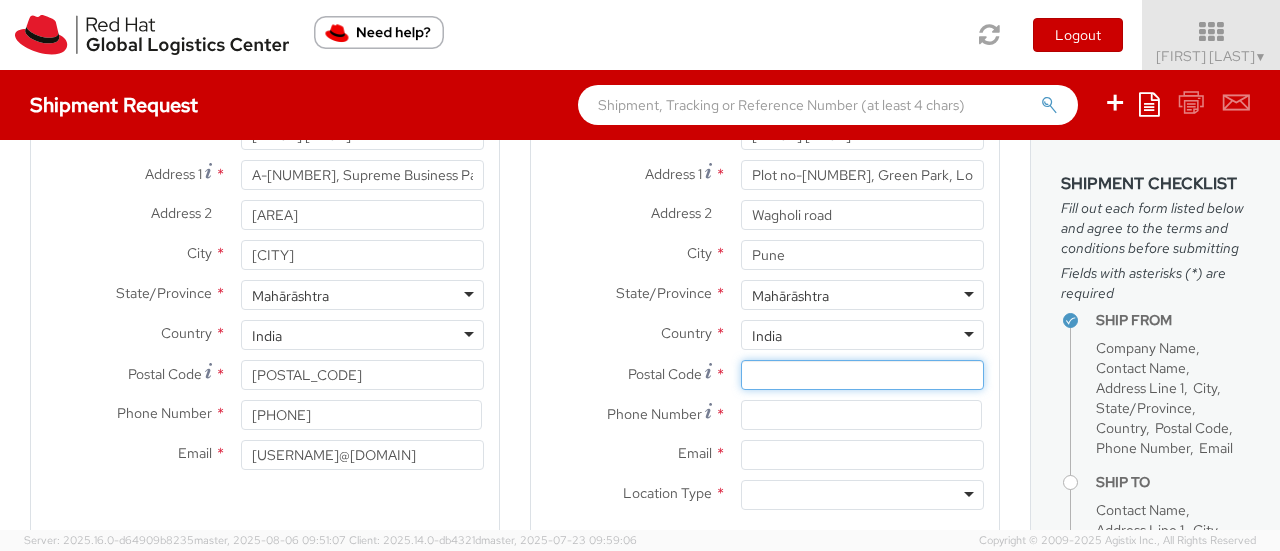 click on "Postal Code        *" at bounding box center (862, 375) 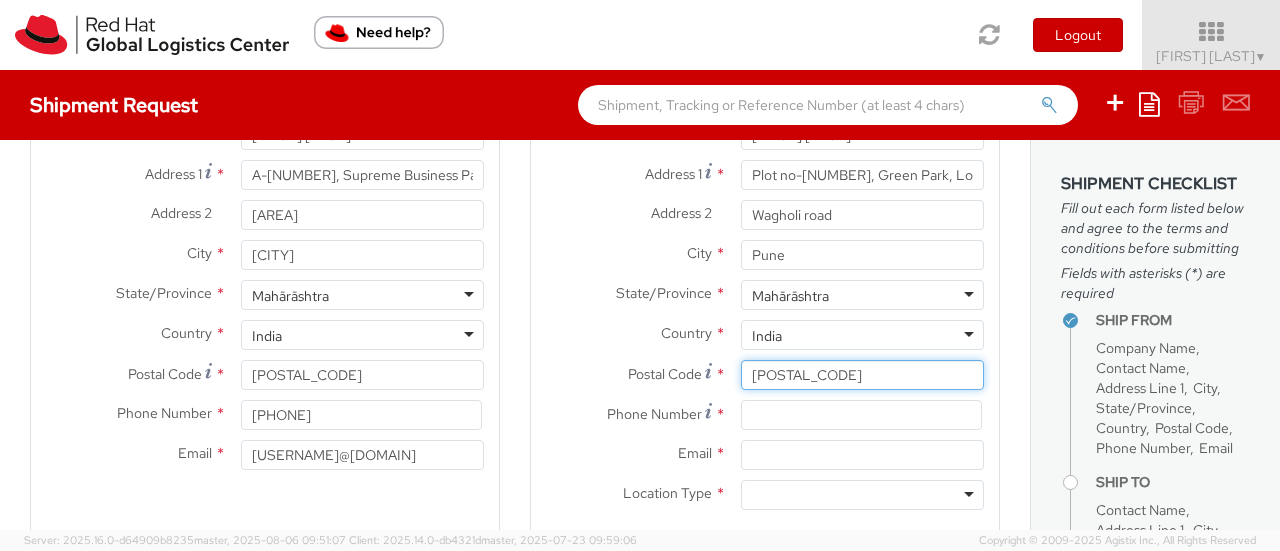 type on "[POSTAL_CODE]" 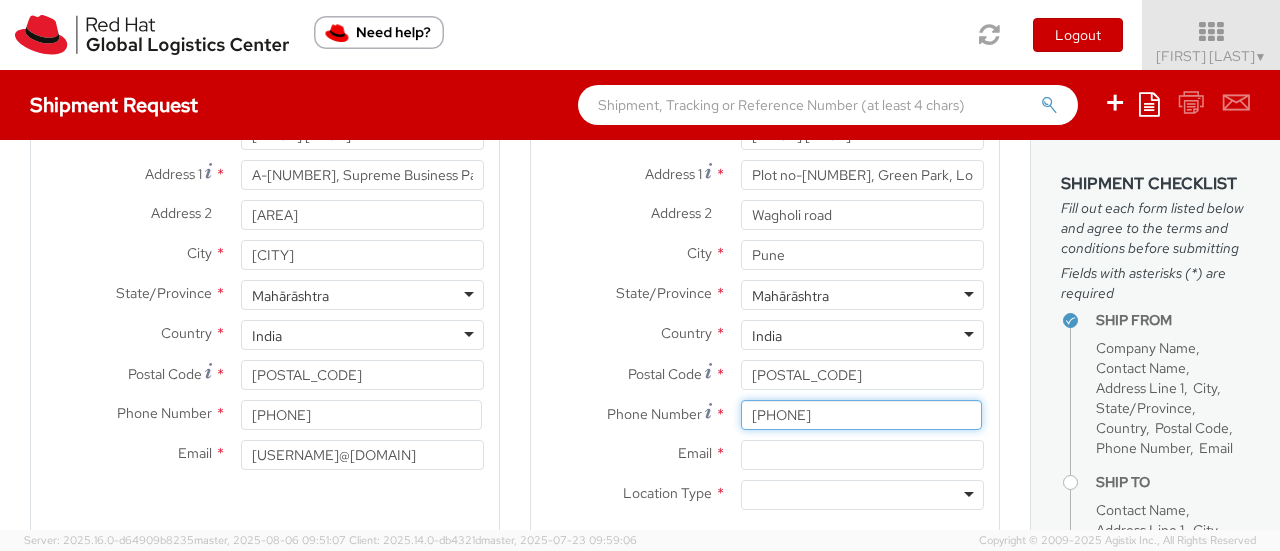type on "[PHONE]" 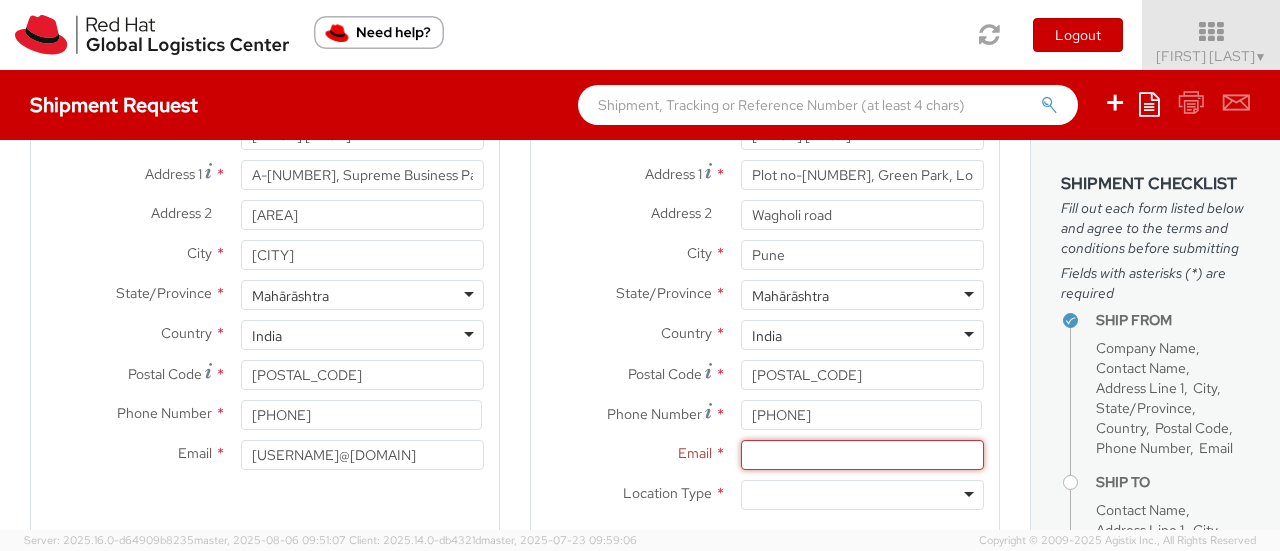 paste on "[EMAIL]" 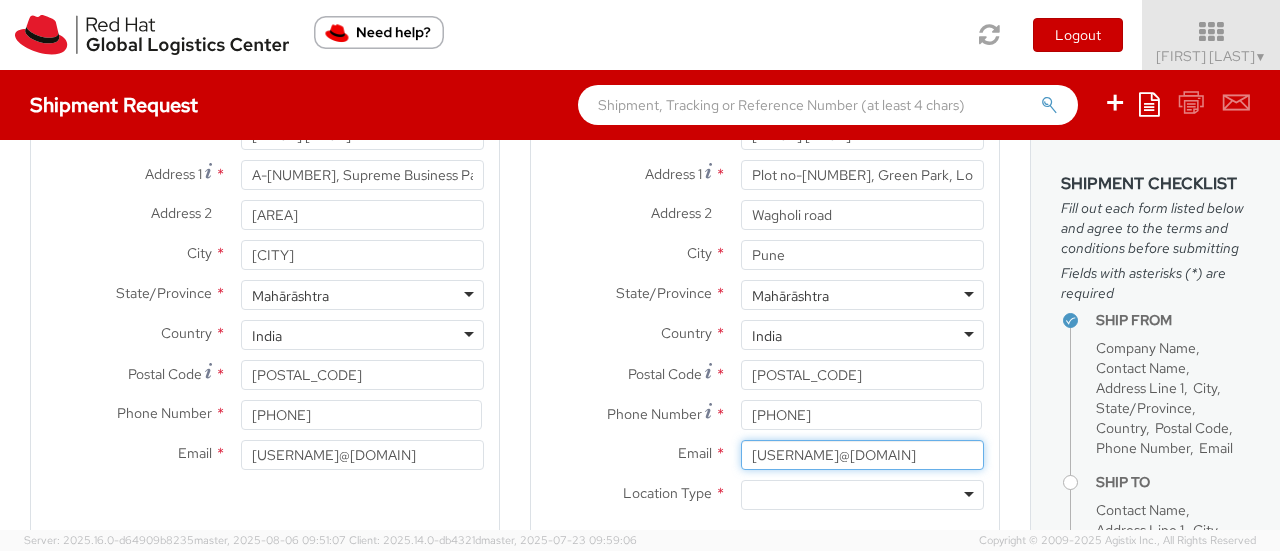 type on "[EMAIL]" 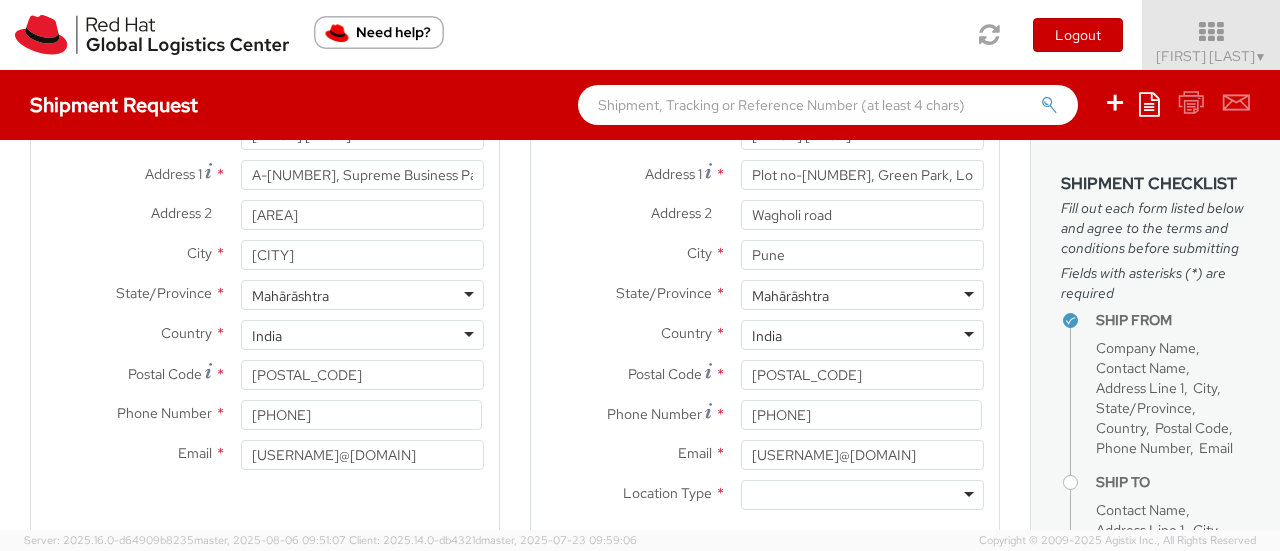 click on "Business Residential" at bounding box center (862, 495) 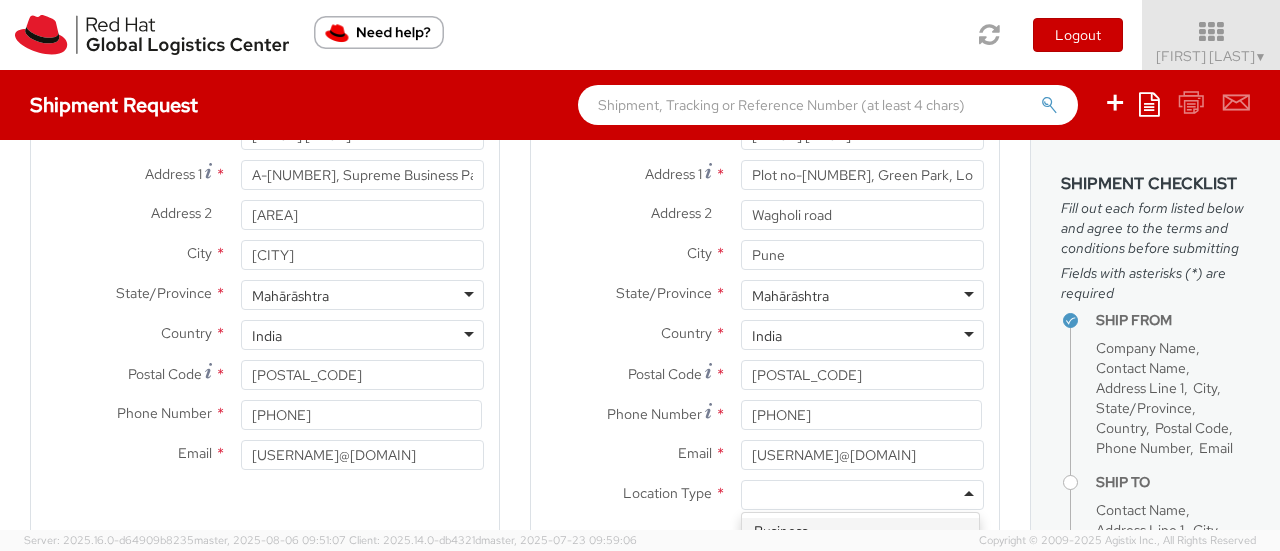 click at bounding box center (862, 495) 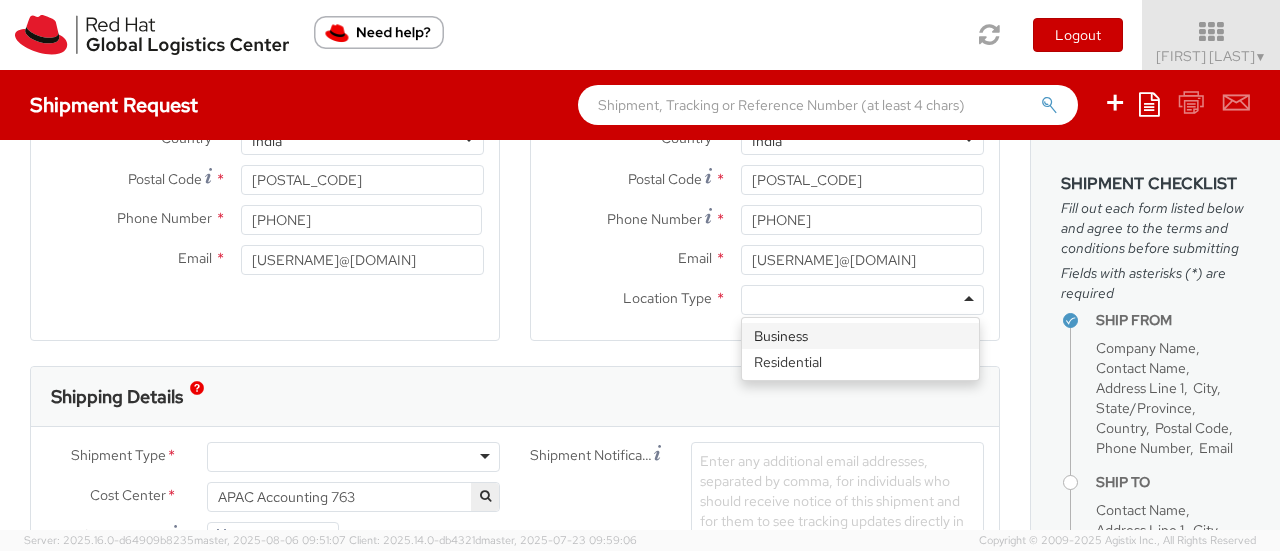 scroll, scrollTop: 406, scrollLeft: 0, axis: vertical 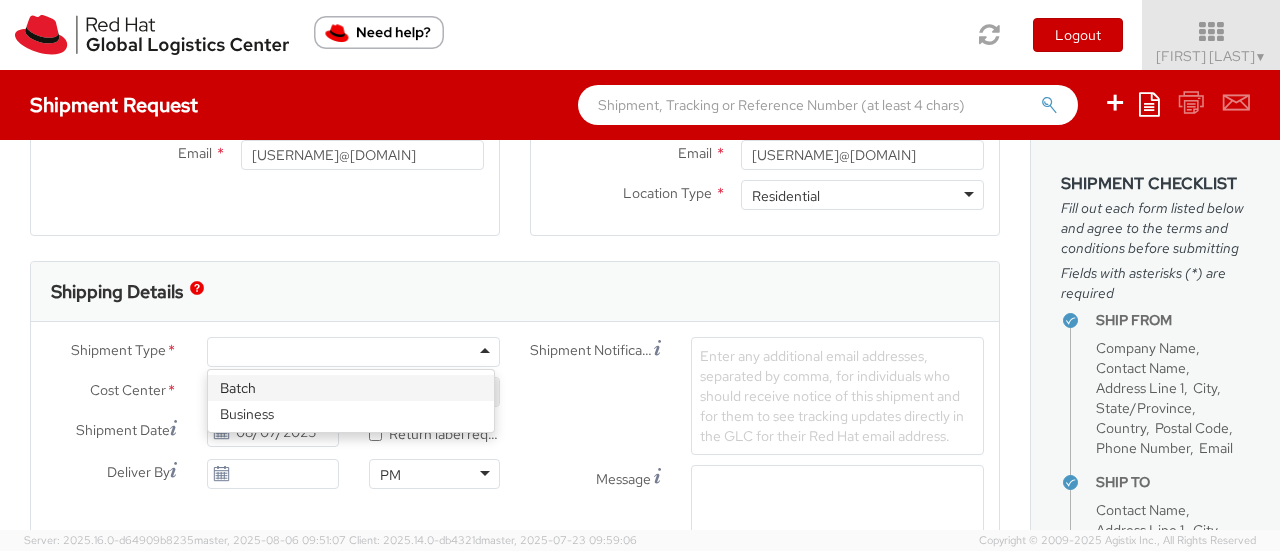 click 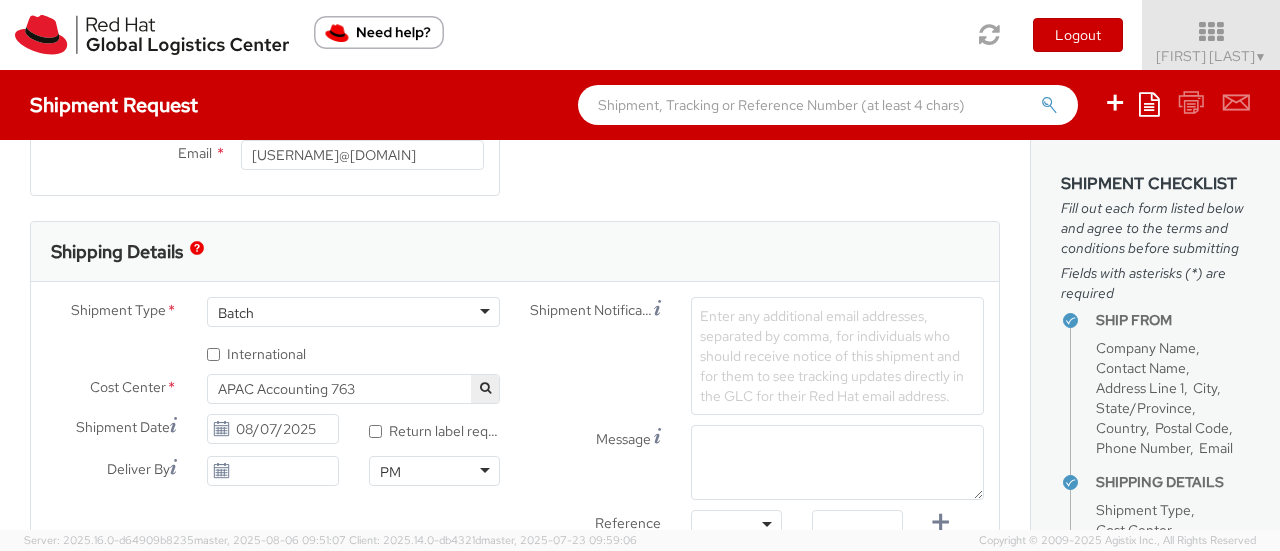 click on "Batch" 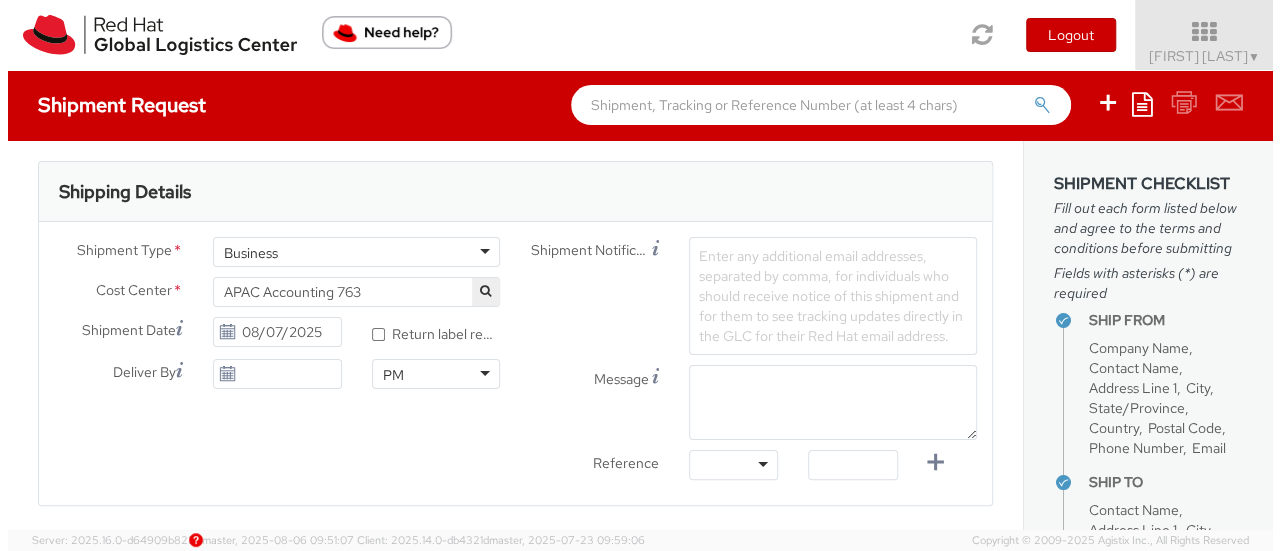 scroll, scrollTop: 606, scrollLeft: 0, axis: vertical 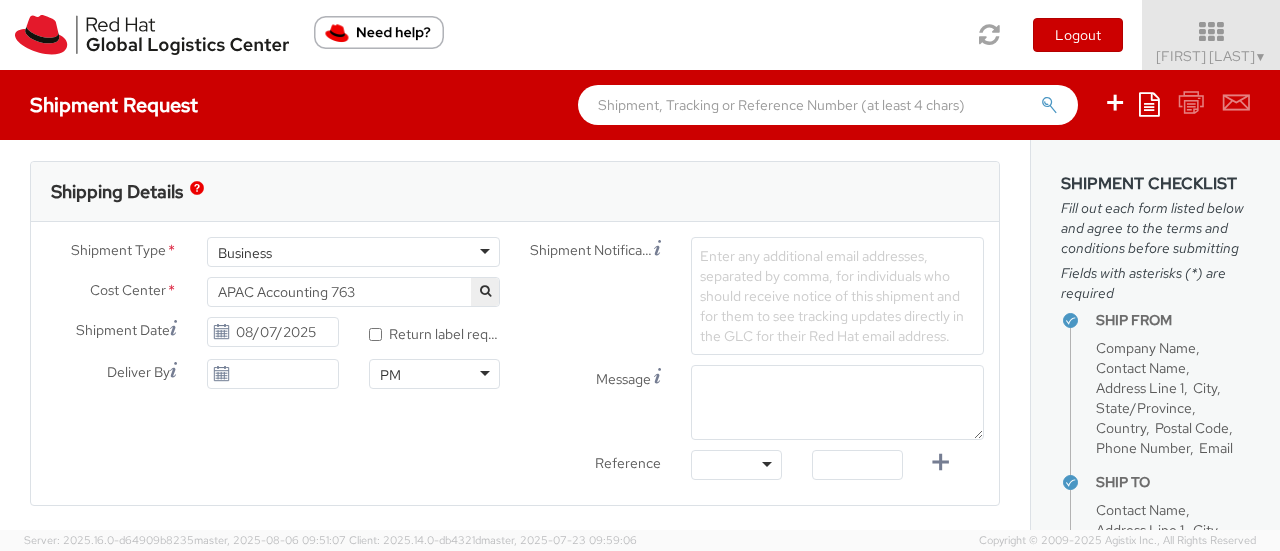 click on "Business" 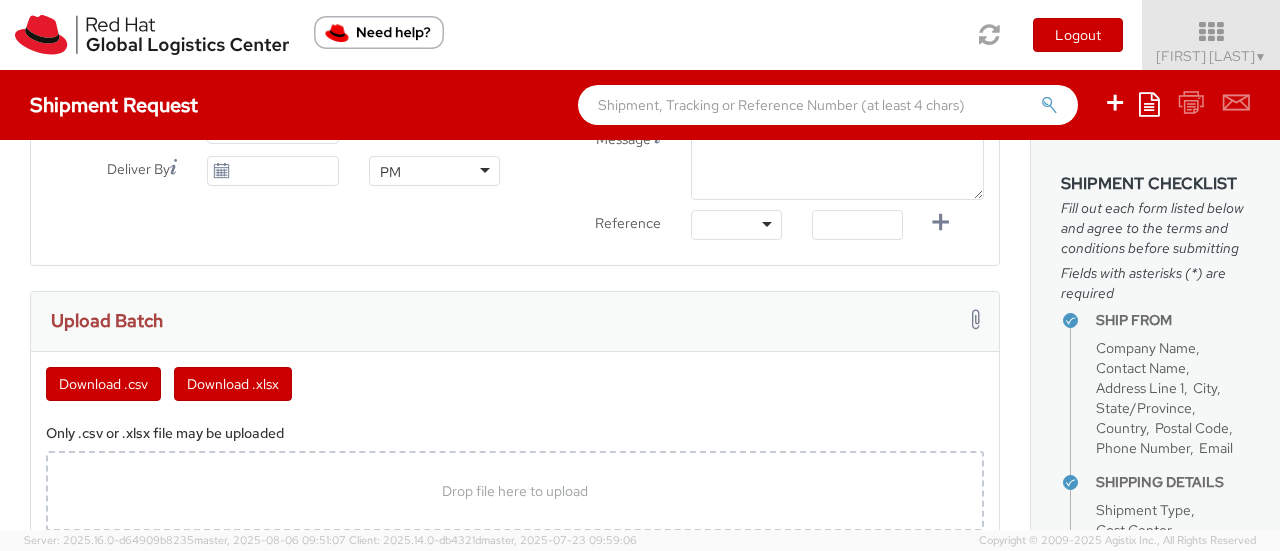 scroll, scrollTop: 906, scrollLeft: 0, axis: vertical 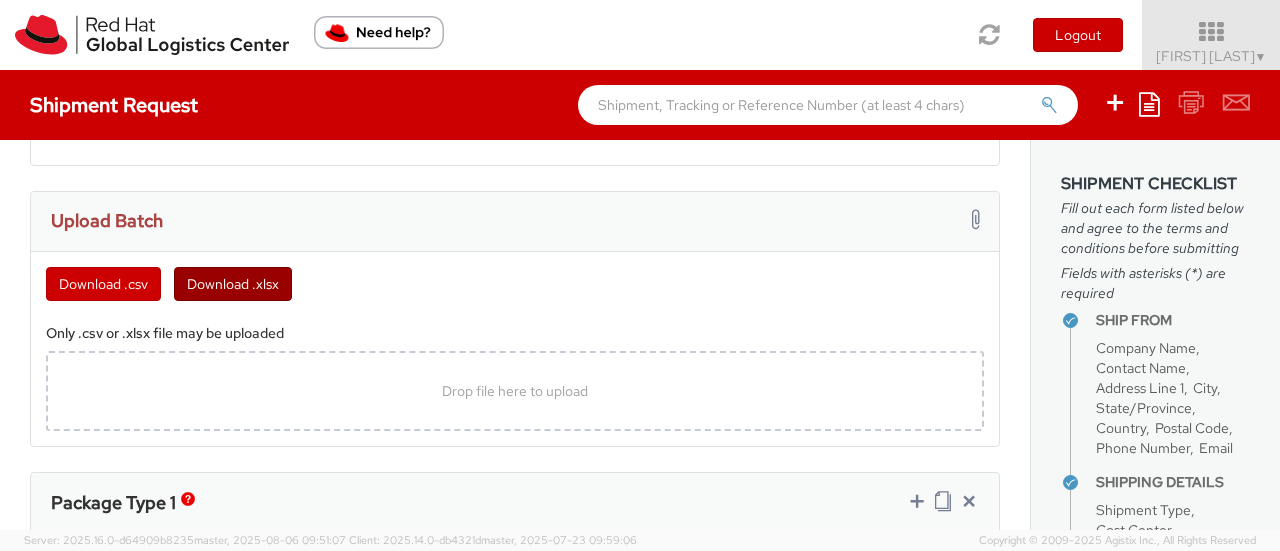 click on "Download .xlsx" 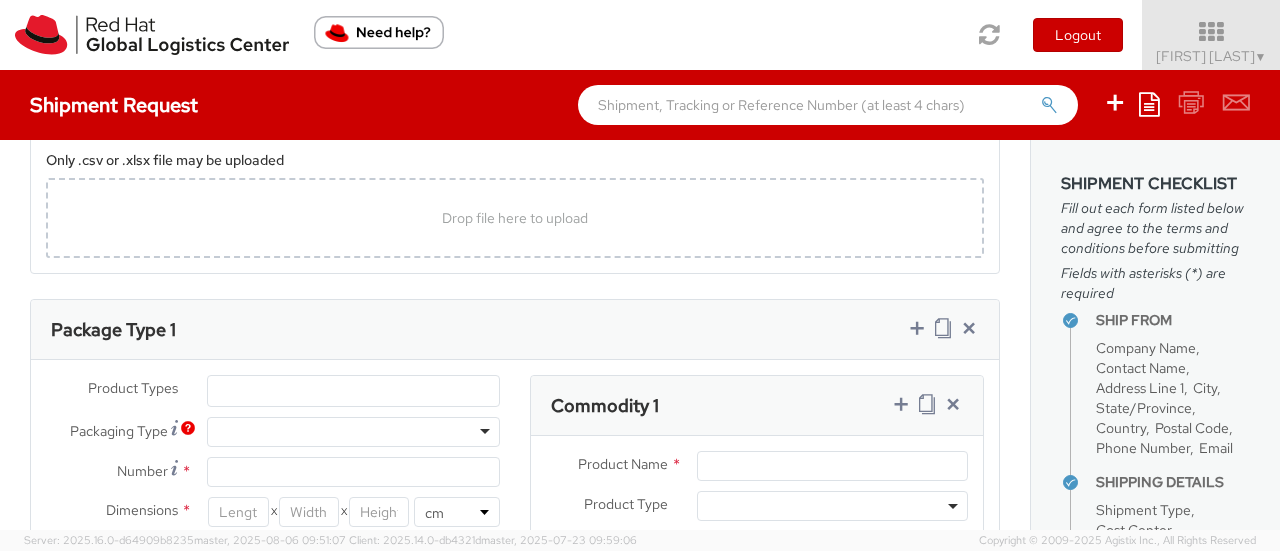 scroll, scrollTop: 1106, scrollLeft: 0, axis: vertical 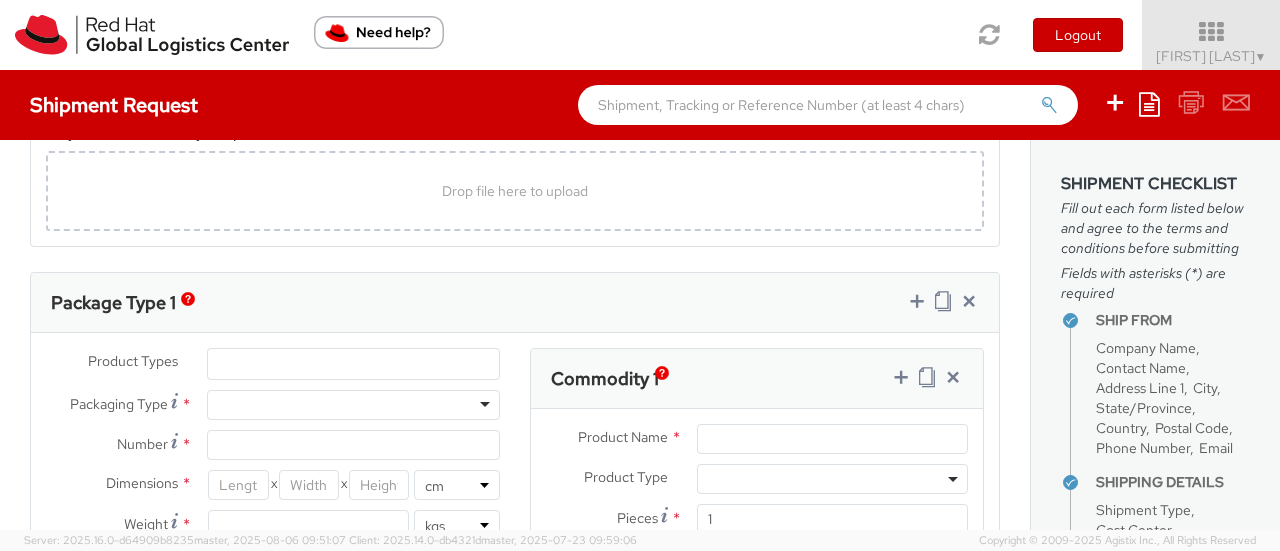 click on "Product Types        *               Documents Docking Station Laptop Monitor Other Hardware Server Telecom Equipment Other                                         Packaging Type        *             Envelope PAK Your Packaging                                             Number        *                                                         Dimensions        *                       X X       in cm                                       Weight        *                             lbs kgs                                           Commodity 1                                         Product Name        *                                                               Product Type        *               Documents Docking Station Laptop Monitor Other Hardware Server Telecom Equipment Other                                                 Pieces        *       1                                                         Unit Value        *" at bounding box center [515, 496] 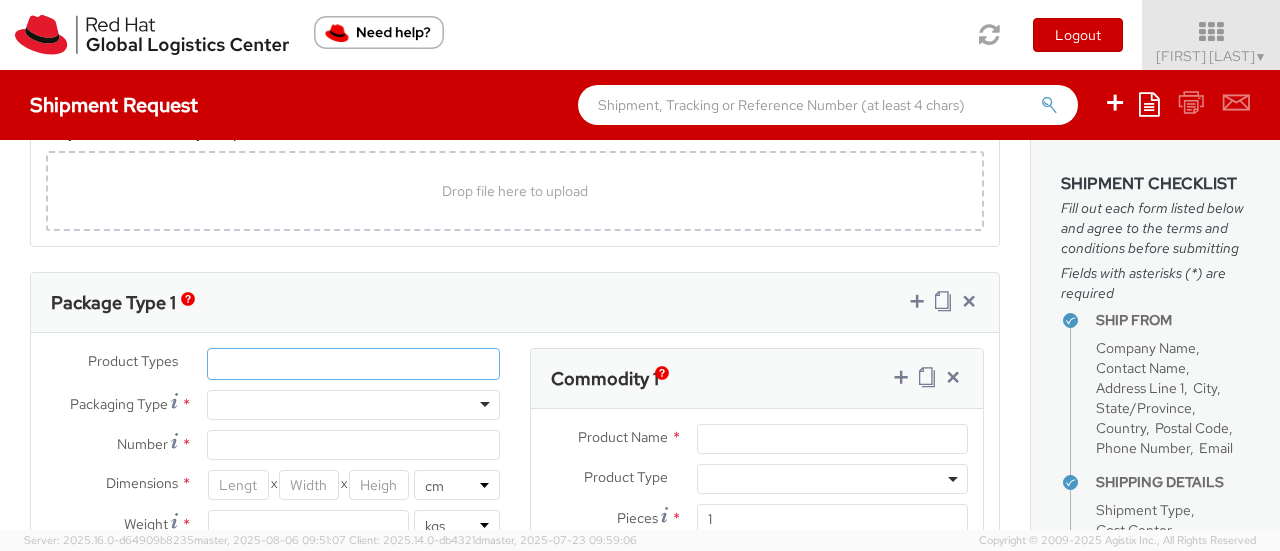 click at bounding box center (353, 364) 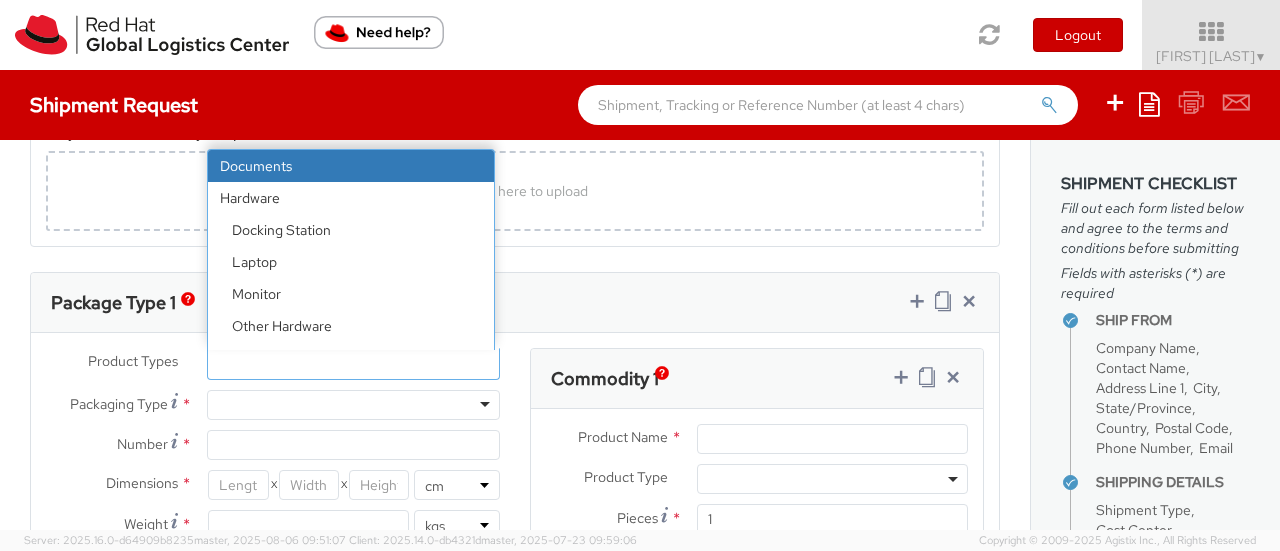 select on "DOCUMENT" 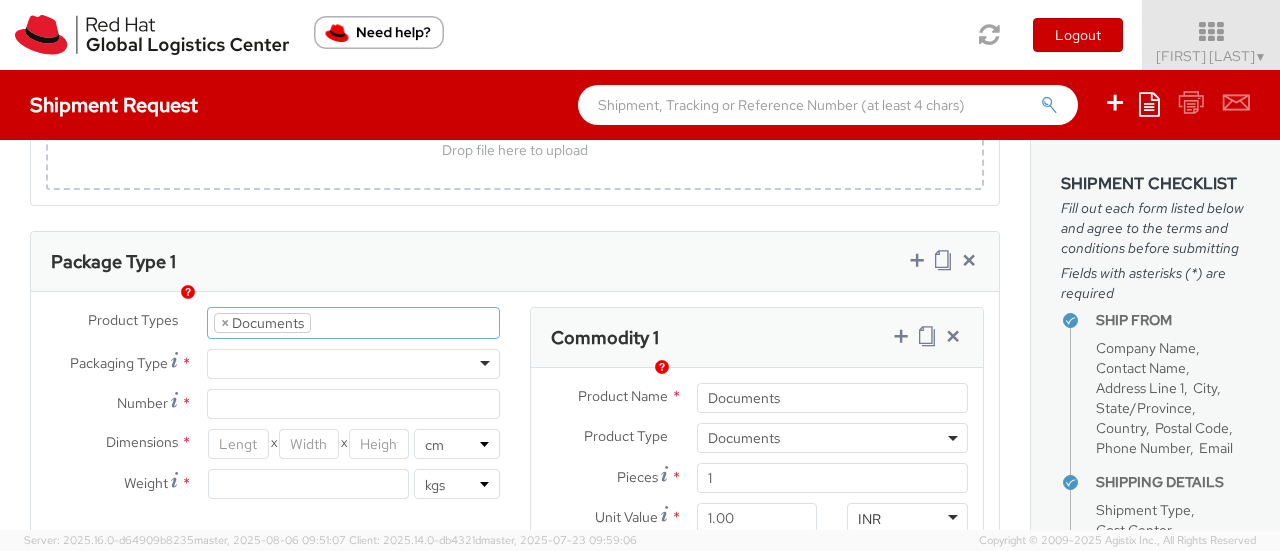 scroll, scrollTop: 1206, scrollLeft: 0, axis: vertical 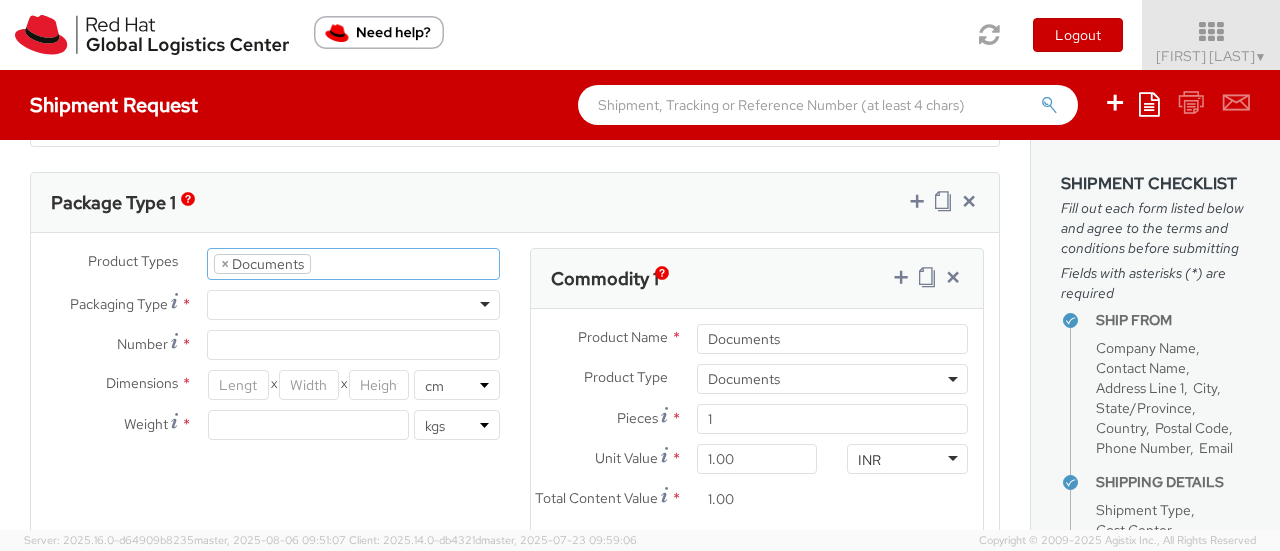 click at bounding box center (353, 305) 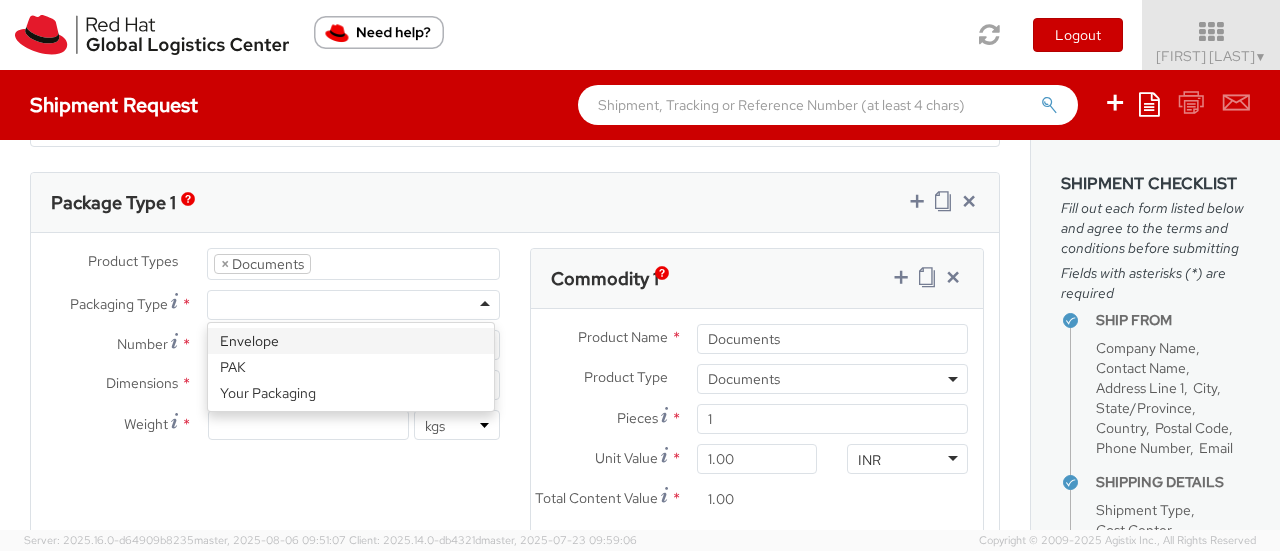 type on "1" 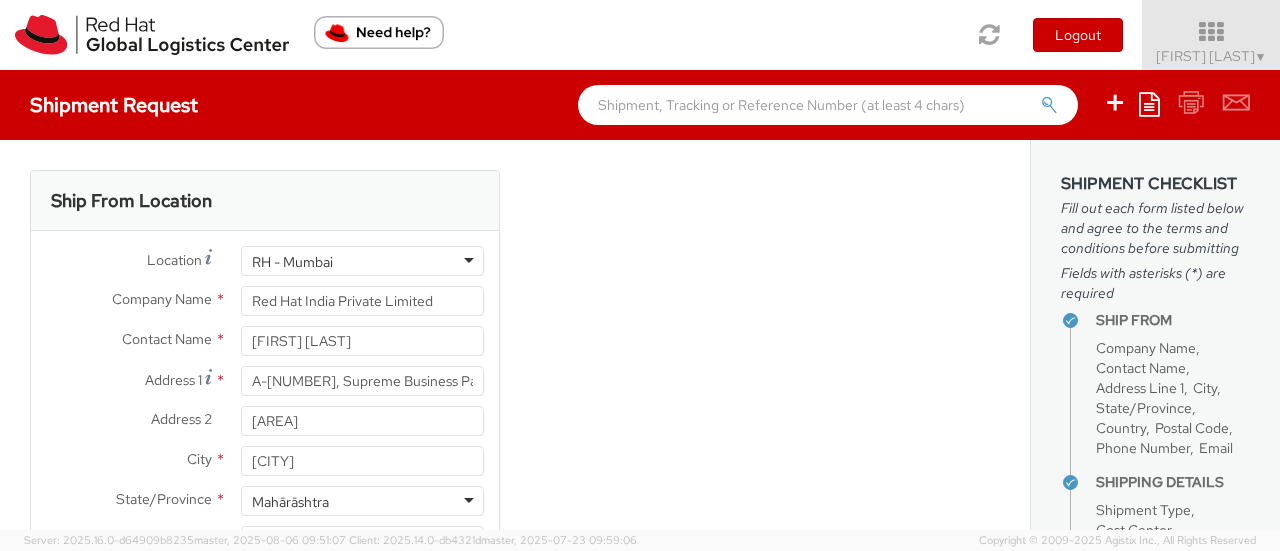 scroll, scrollTop: 300, scrollLeft: 0, axis: vertical 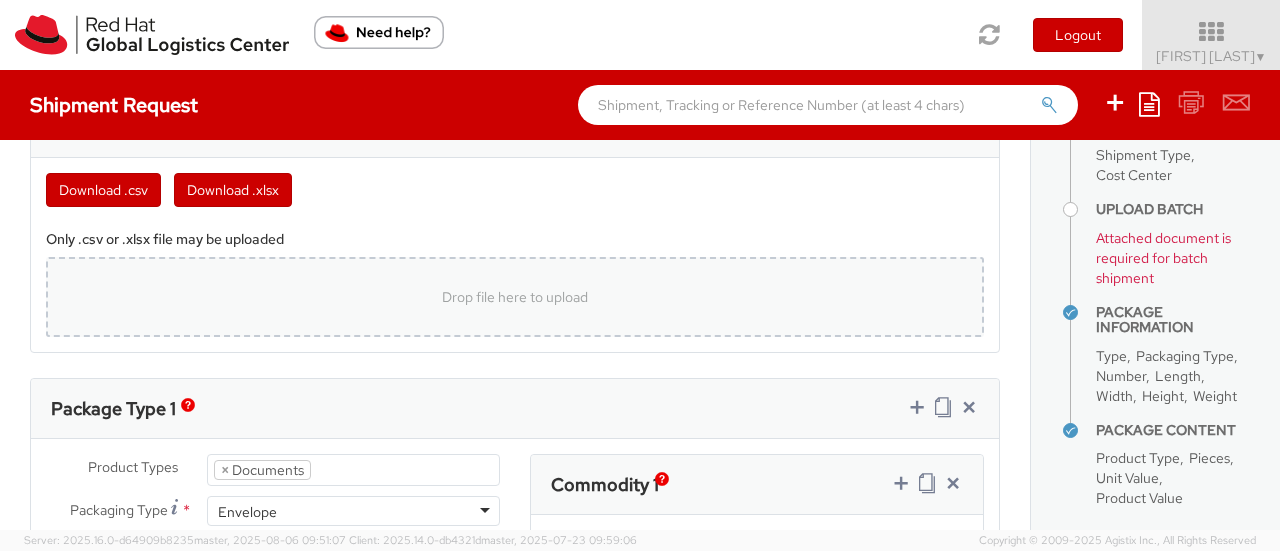 click on "Drop file here to upload" 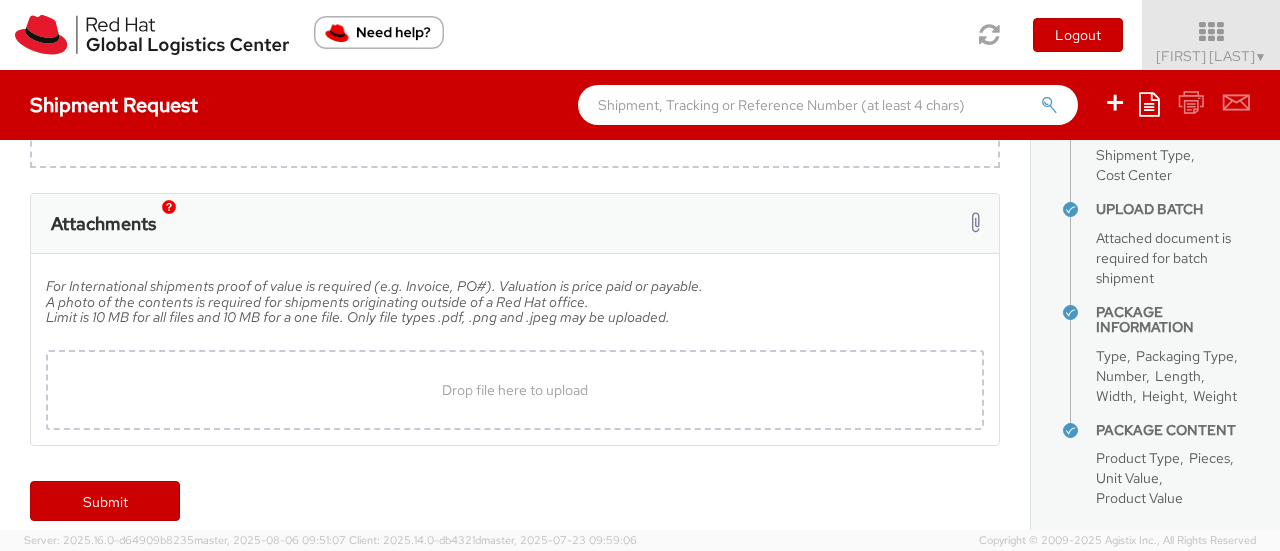 scroll, scrollTop: 1896, scrollLeft: 0, axis: vertical 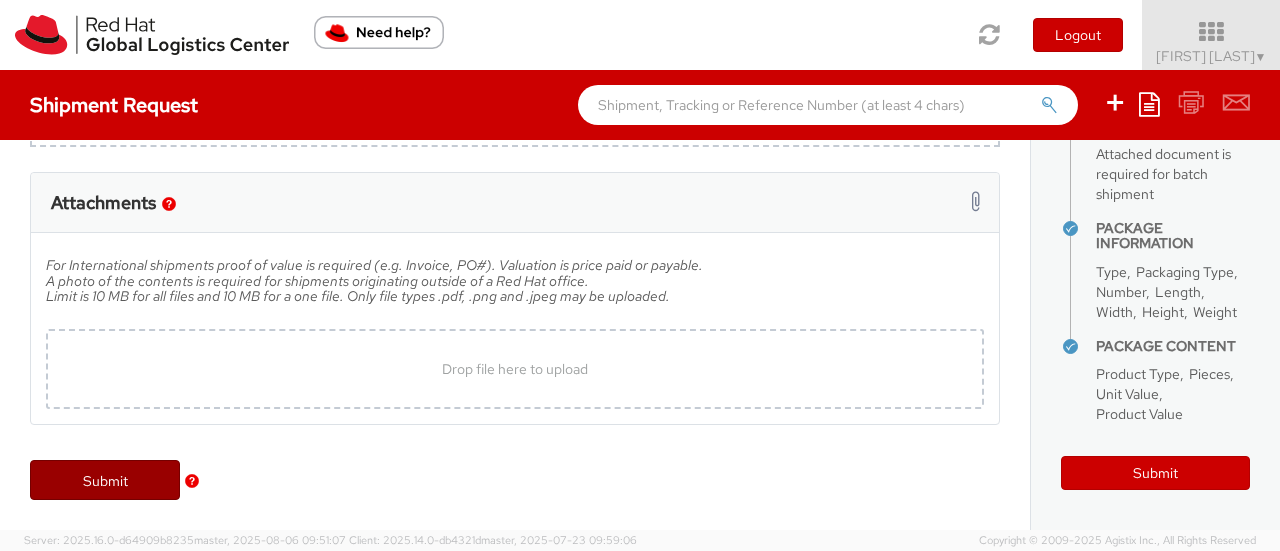 click on "Submit" at bounding box center [105, 480] 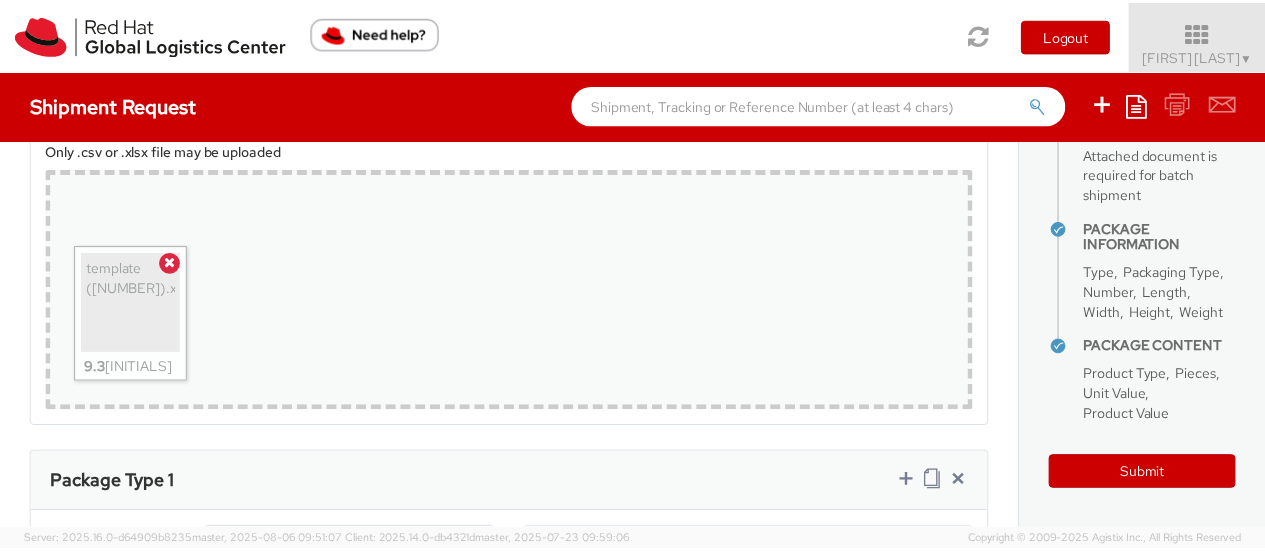 scroll, scrollTop: 996, scrollLeft: 0, axis: vertical 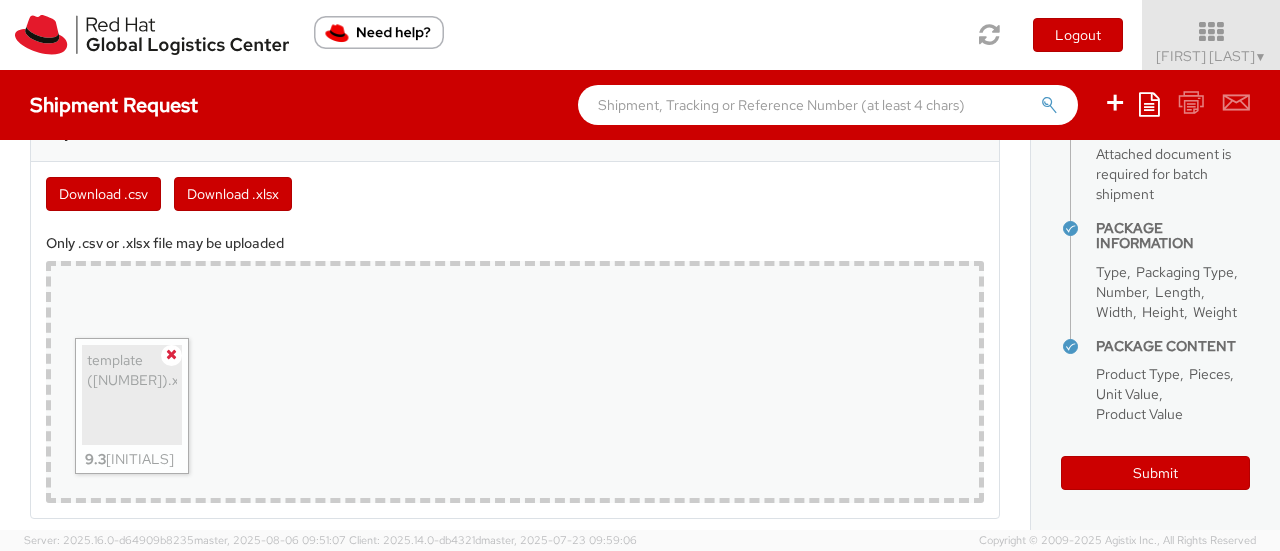 click 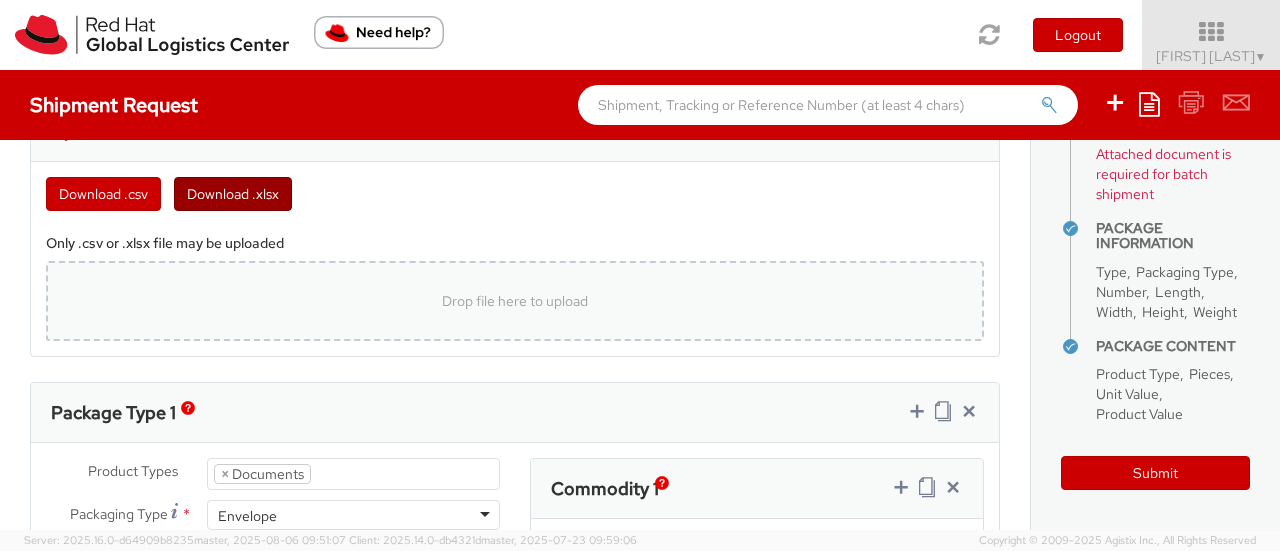 click on "Download .xlsx" 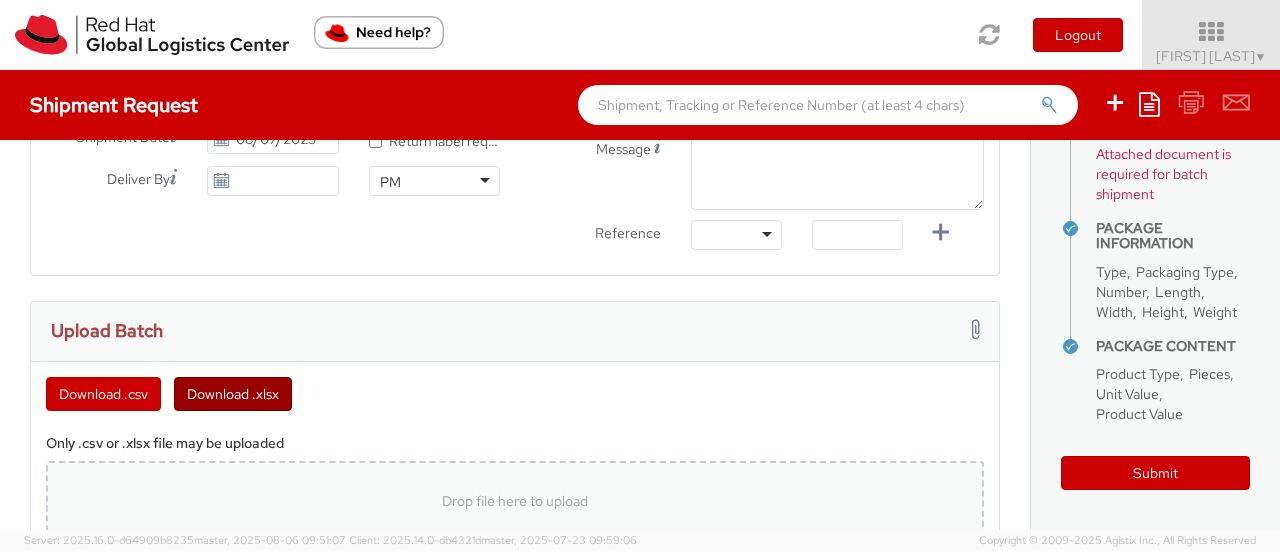 scroll, scrollTop: 996, scrollLeft: 0, axis: vertical 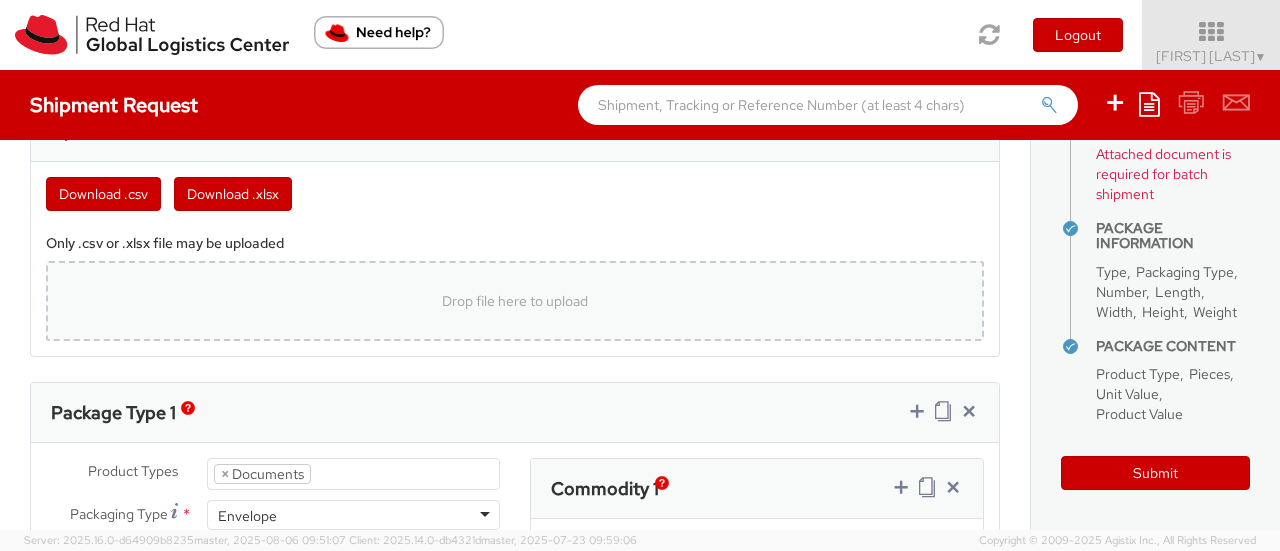 click on "Drop file here to upload" 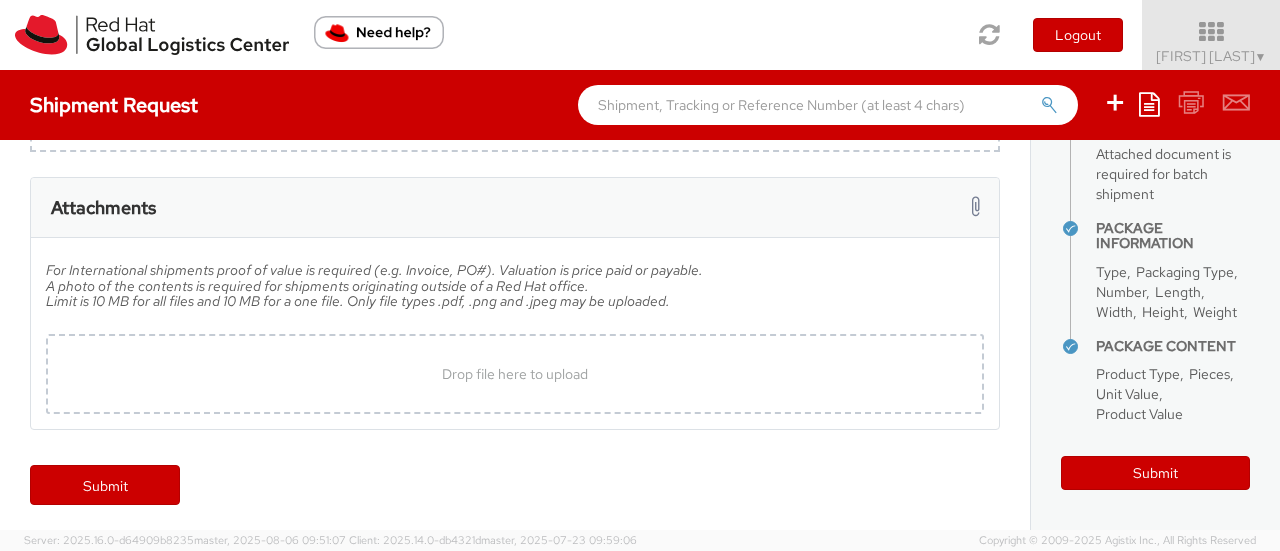 scroll, scrollTop: 1896, scrollLeft: 0, axis: vertical 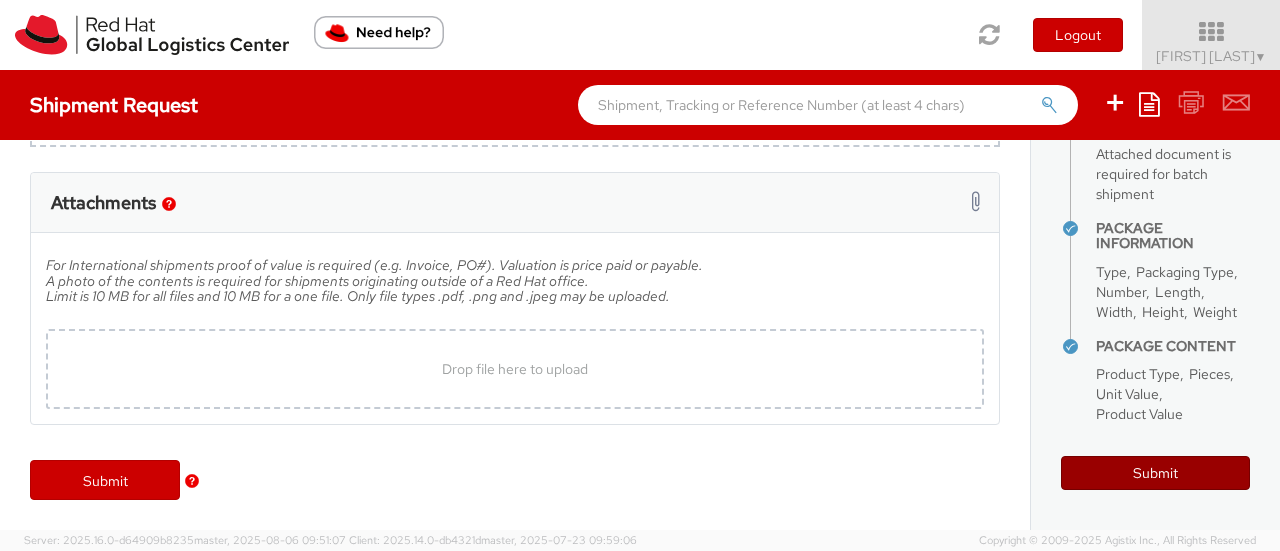 click on "Submit" at bounding box center (1155, 473) 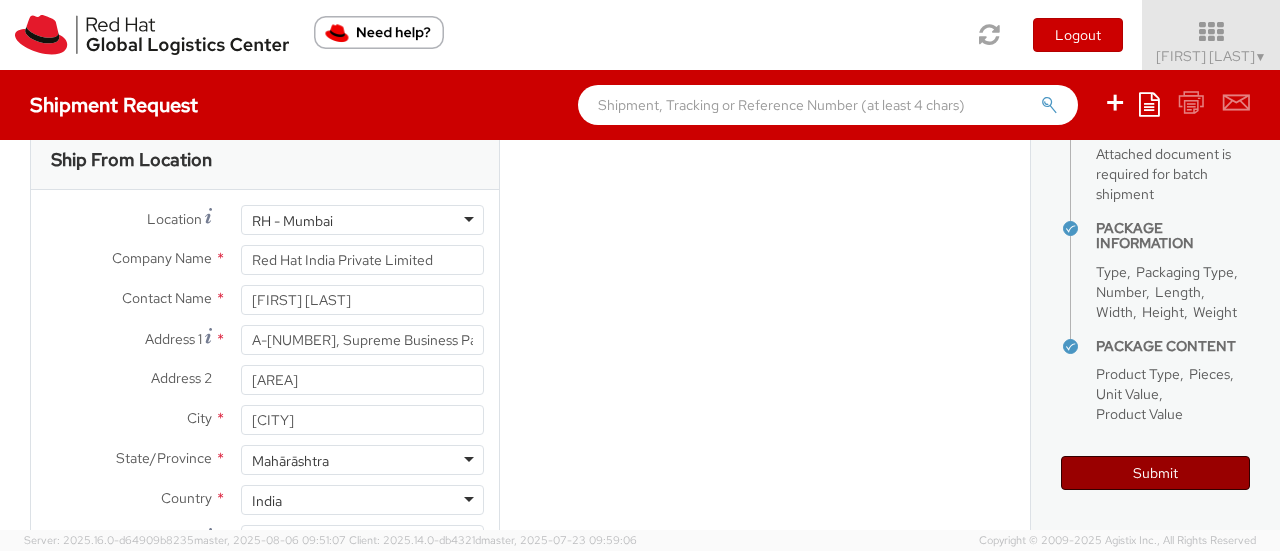 scroll, scrollTop: 0, scrollLeft: 0, axis: both 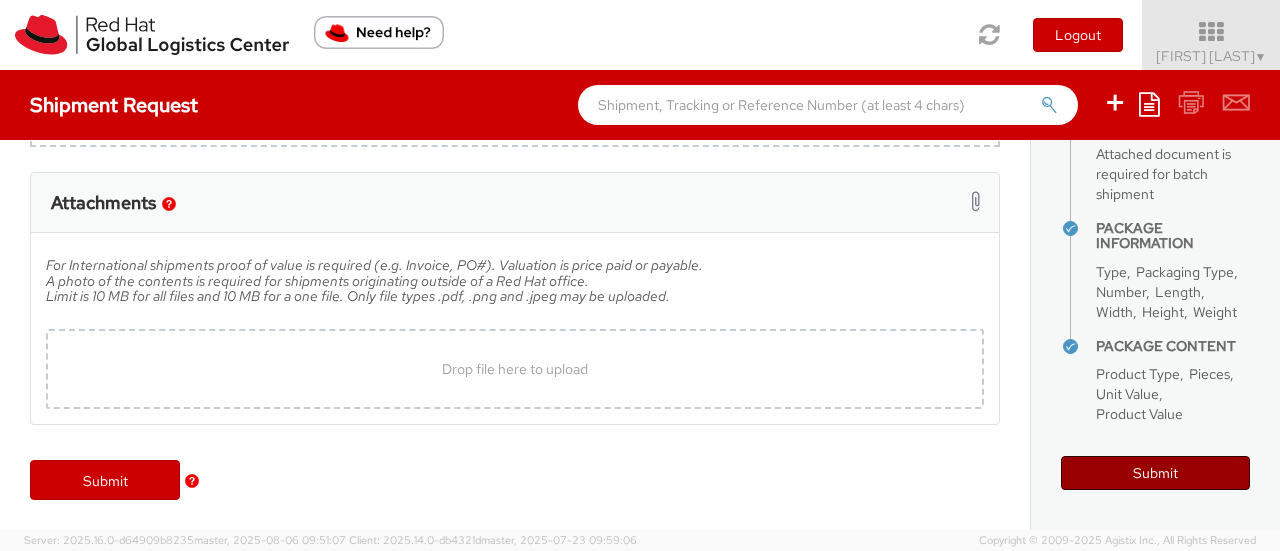 type 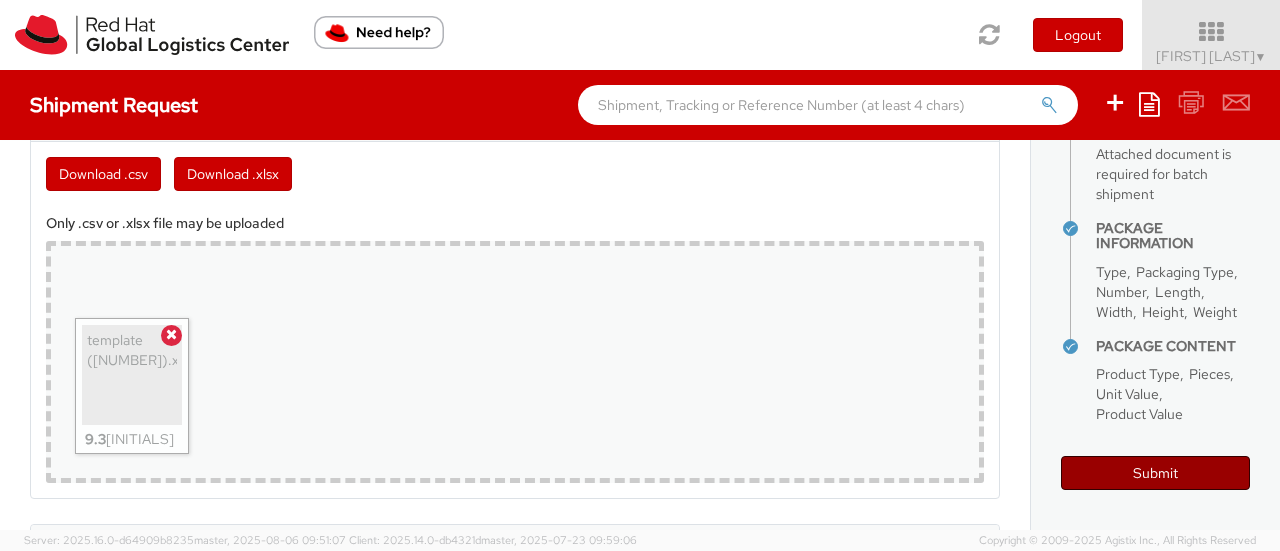 scroll, scrollTop: 996, scrollLeft: 0, axis: vertical 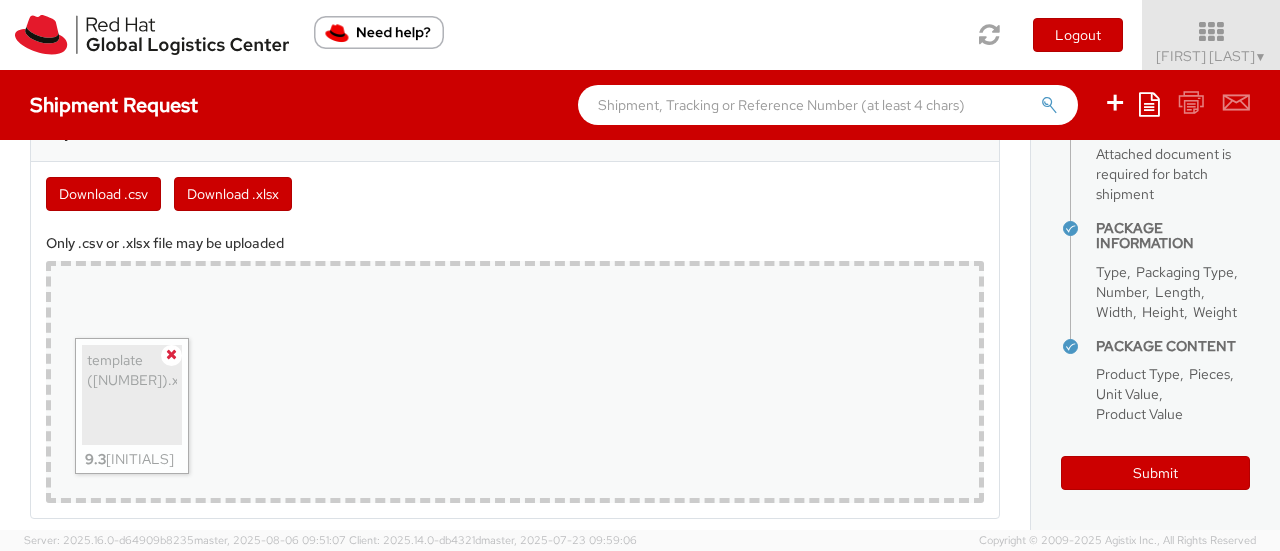 click 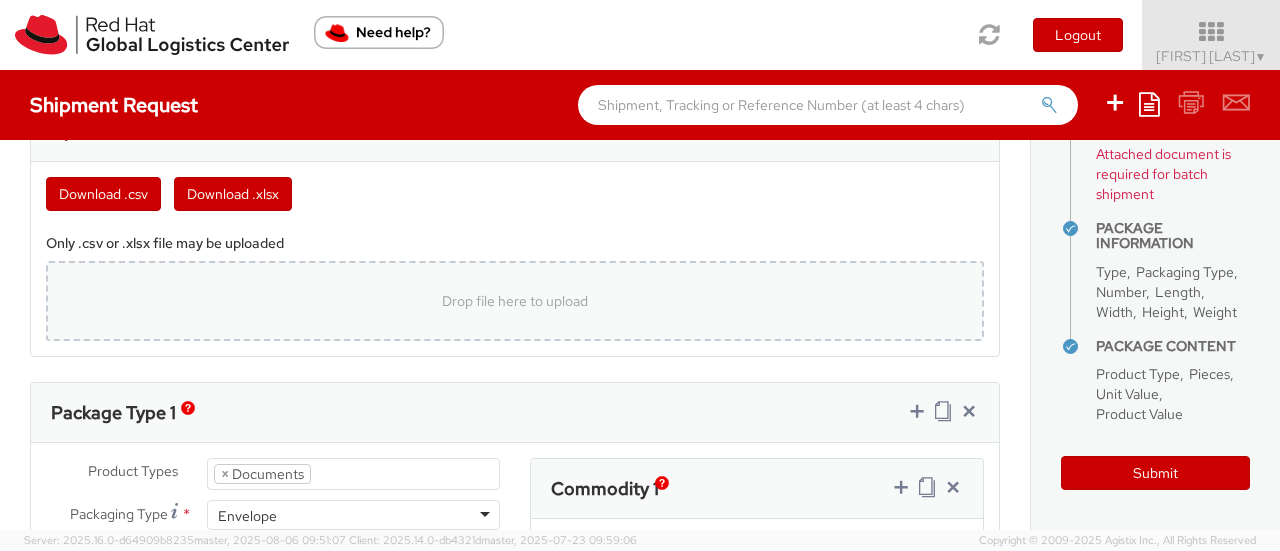 click on "Drop file here to upload" 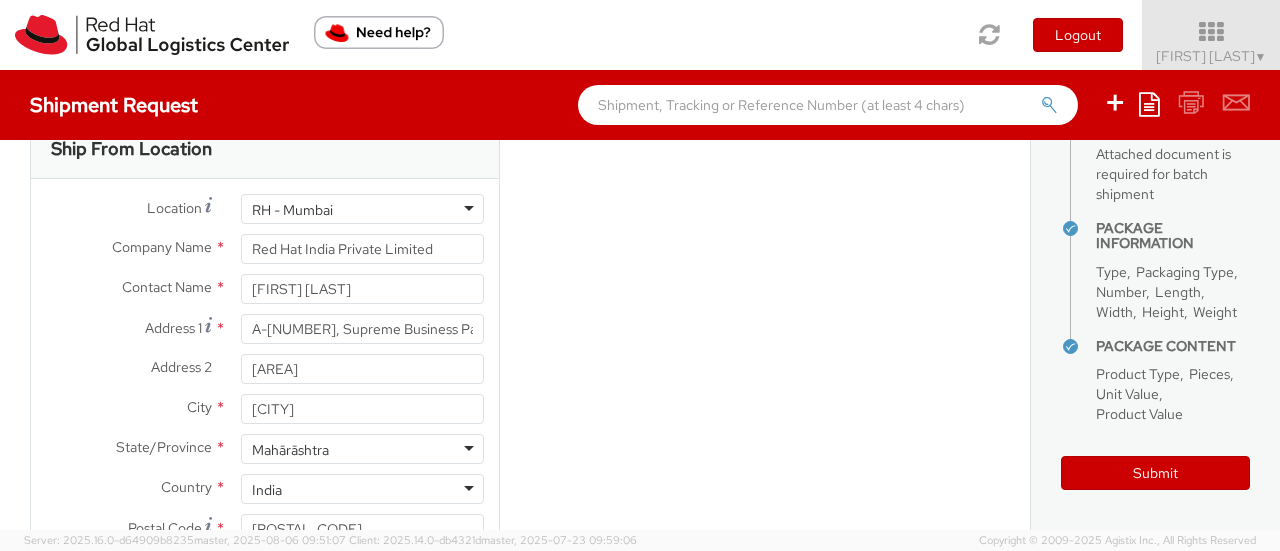 scroll, scrollTop: 0, scrollLeft: 0, axis: both 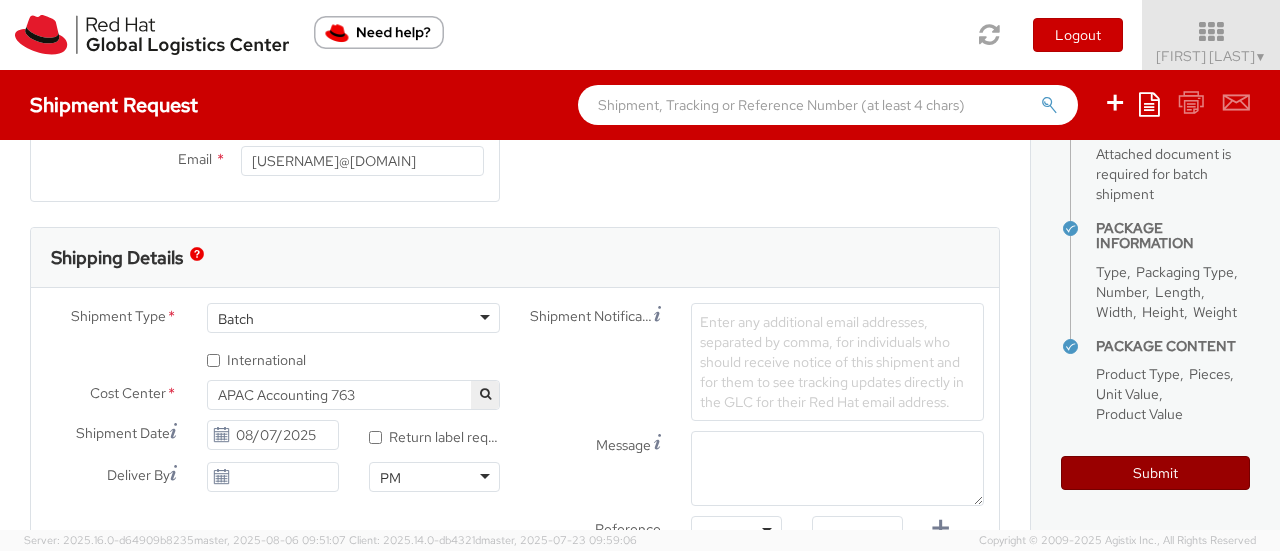 click on "Submit" at bounding box center [1155, 473] 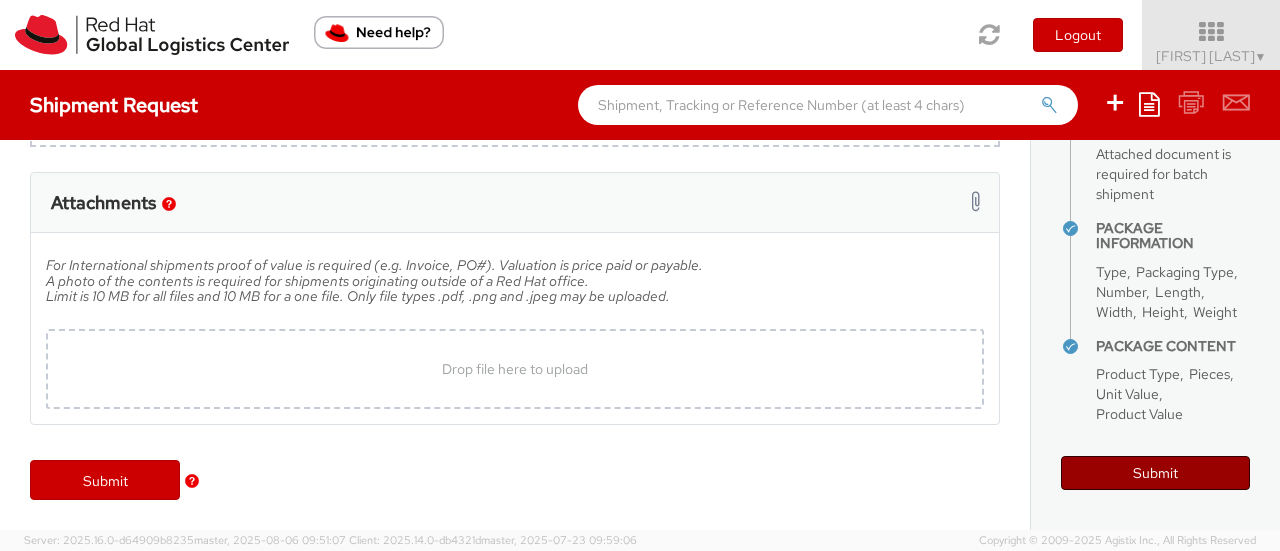 scroll, scrollTop: 1896, scrollLeft: 0, axis: vertical 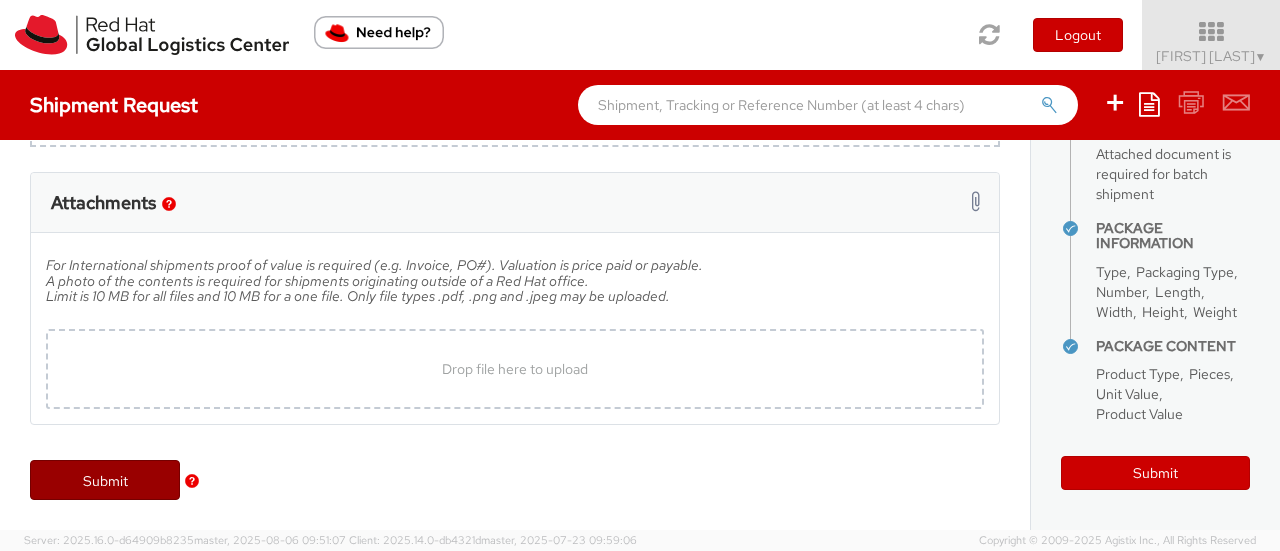 click on "Submit" at bounding box center (105, 480) 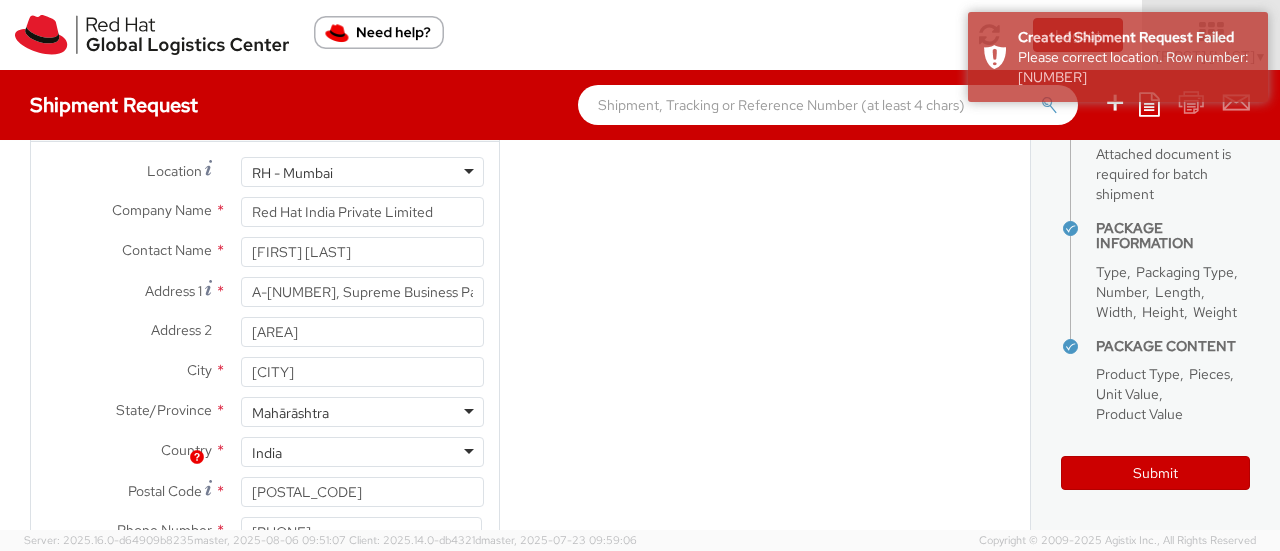 scroll, scrollTop: 0, scrollLeft: 0, axis: both 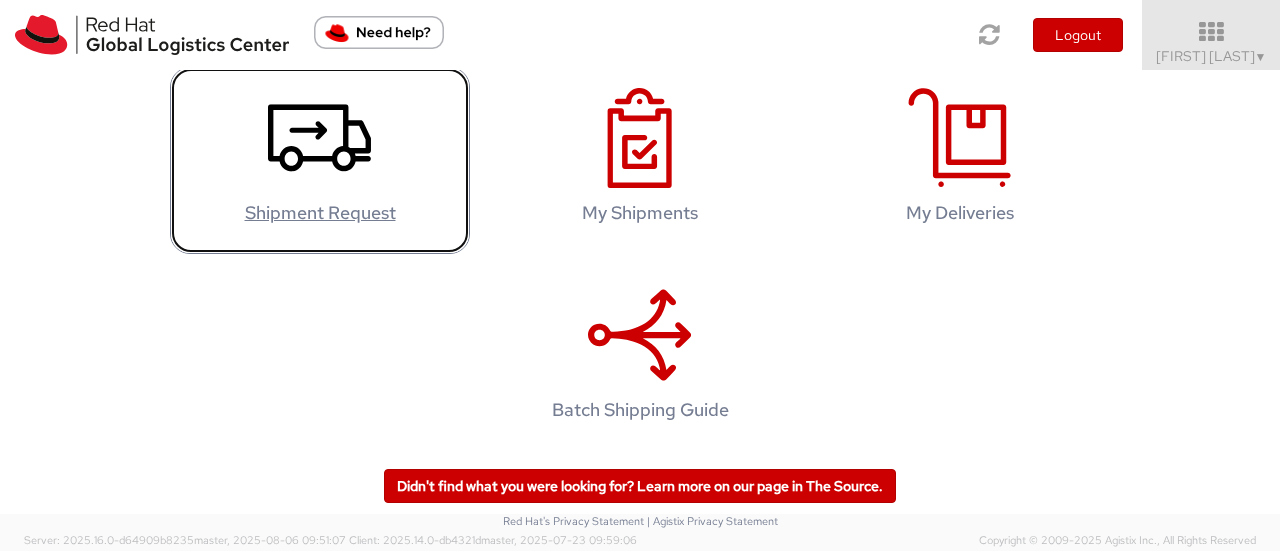 click 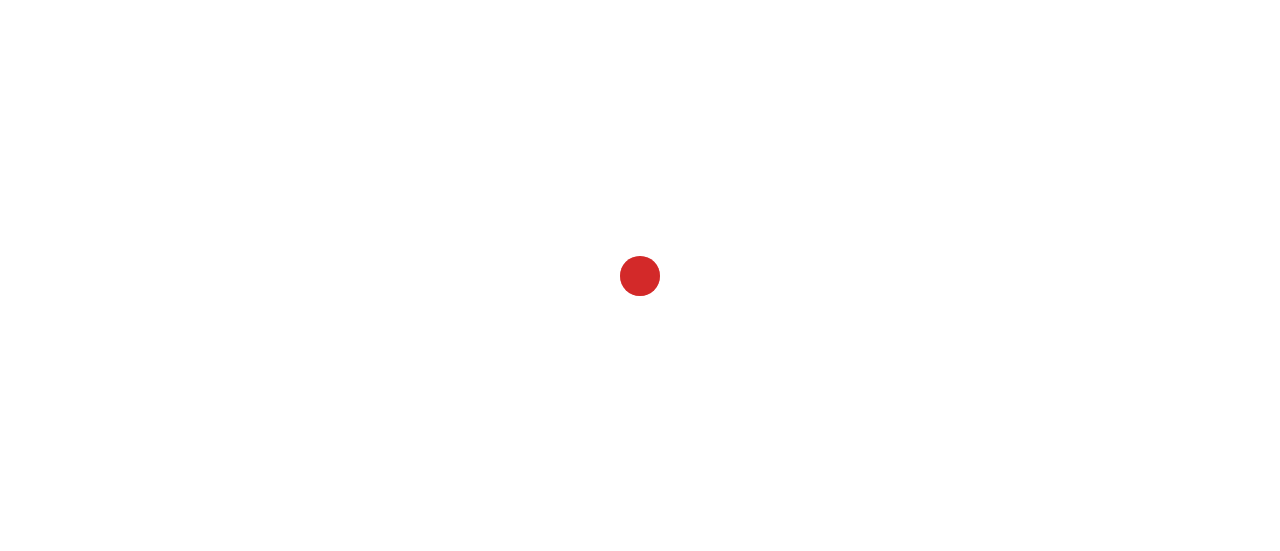 scroll, scrollTop: 0, scrollLeft: 0, axis: both 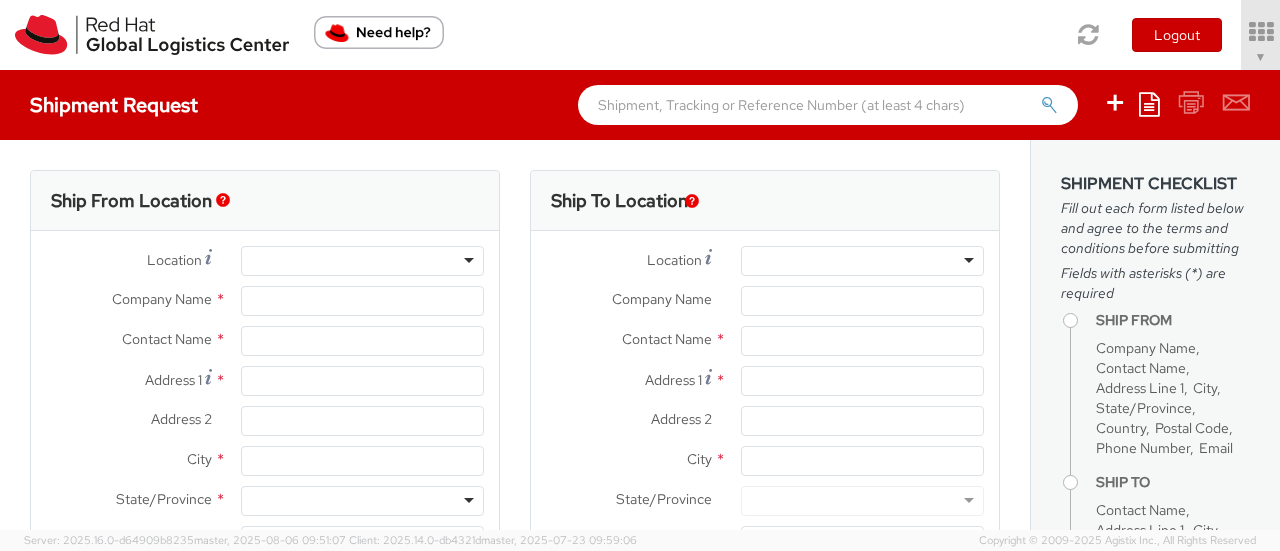 type on "[COMPANY_NAME]" 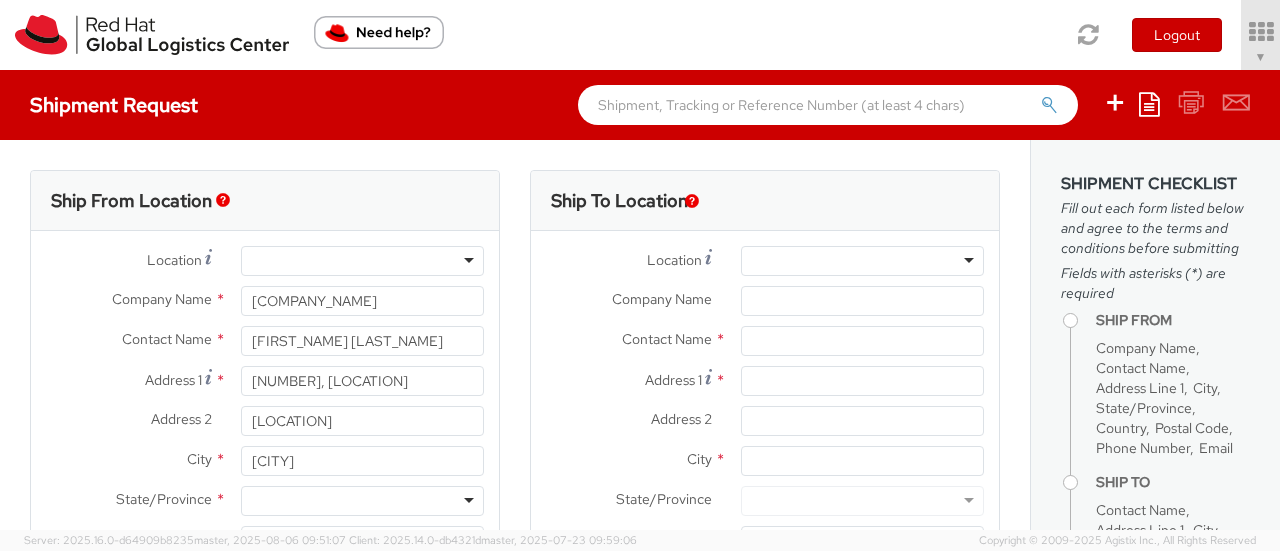 select on "763" 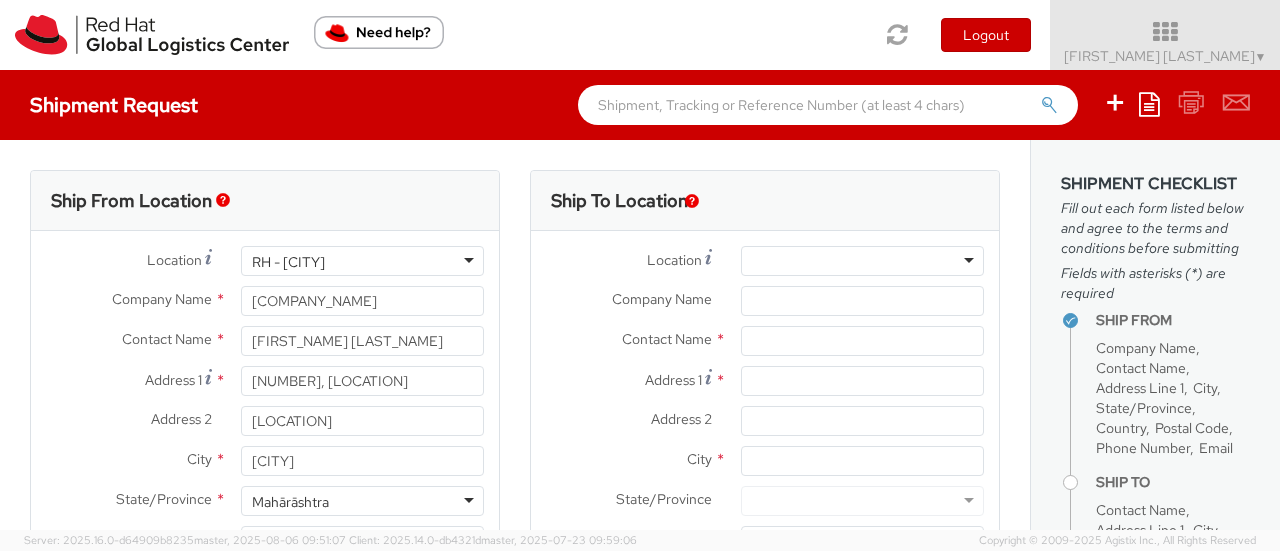 select 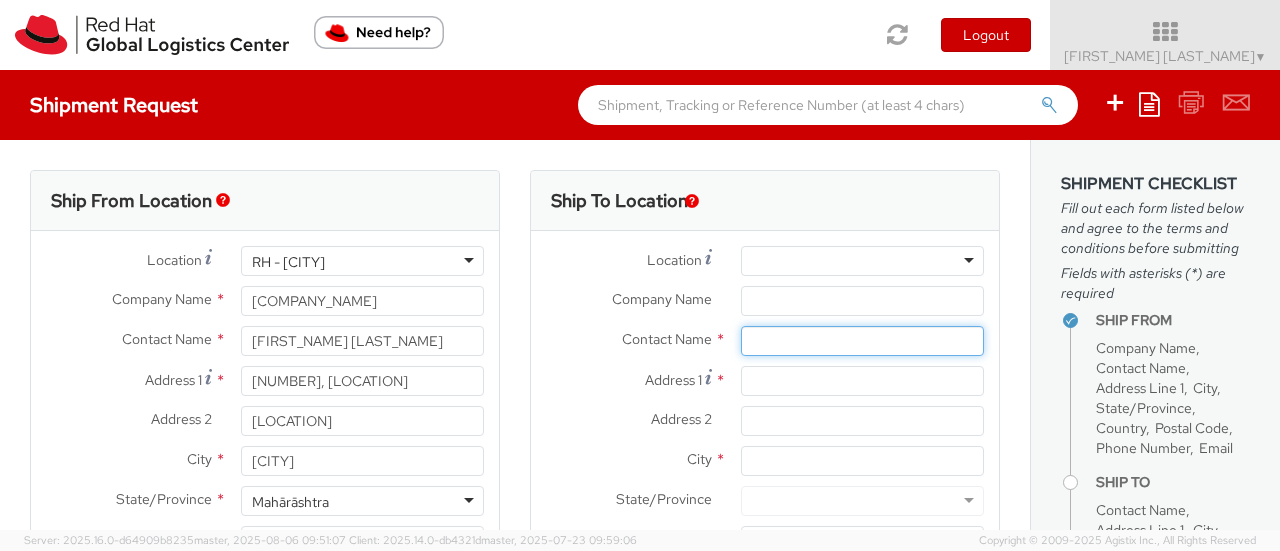 click at bounding box center (862, 341) 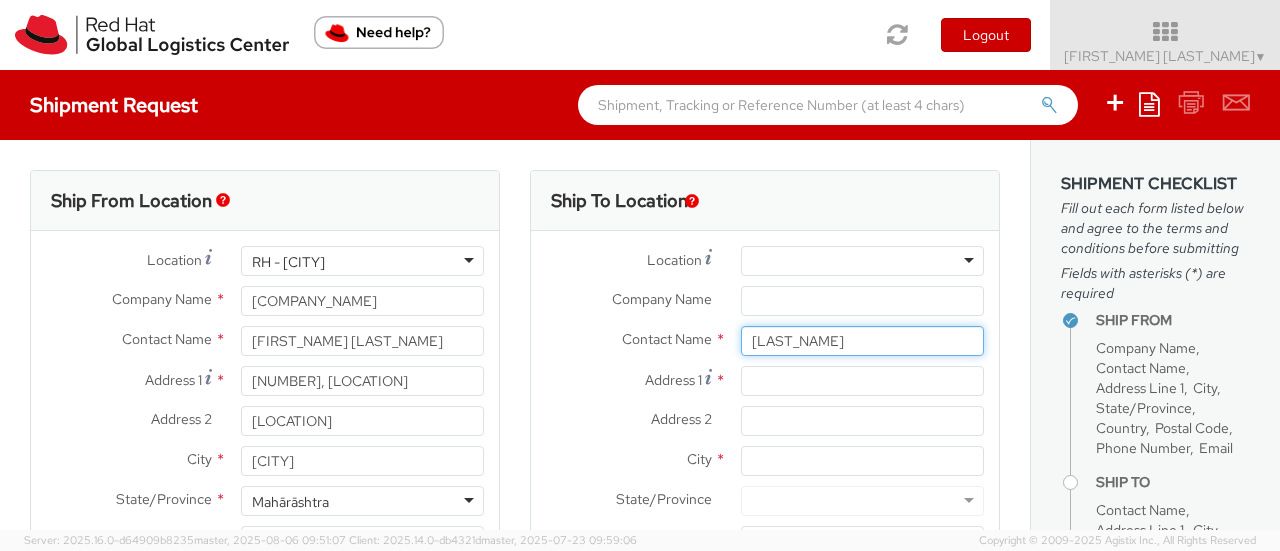 paste on "[LAST_NAME]" 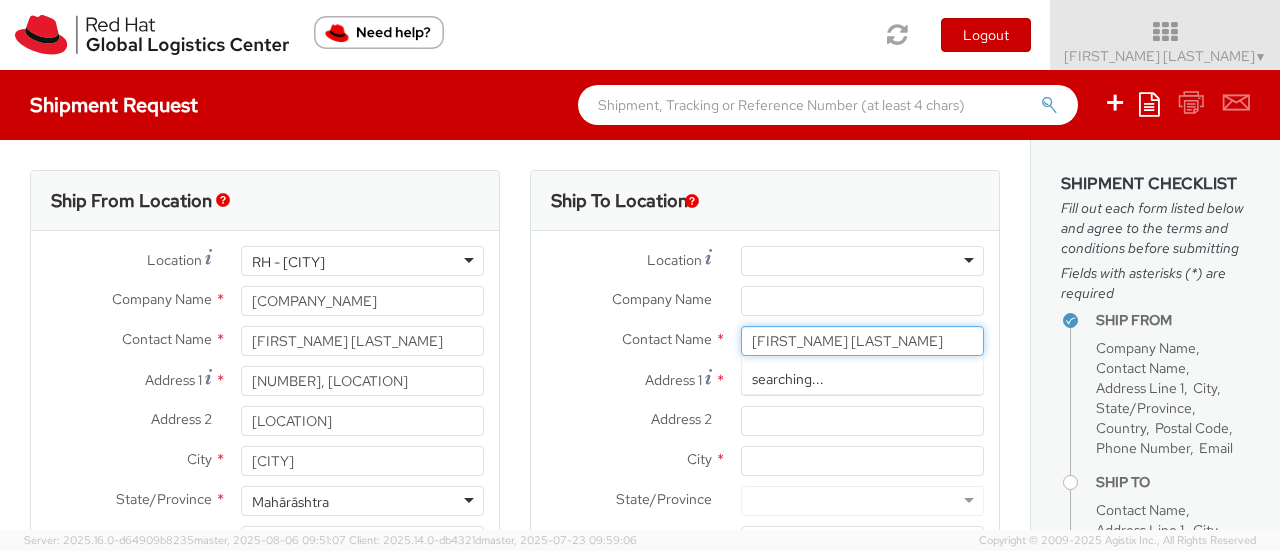 type on "[FIRST_NAME] [LAST_NAME]" 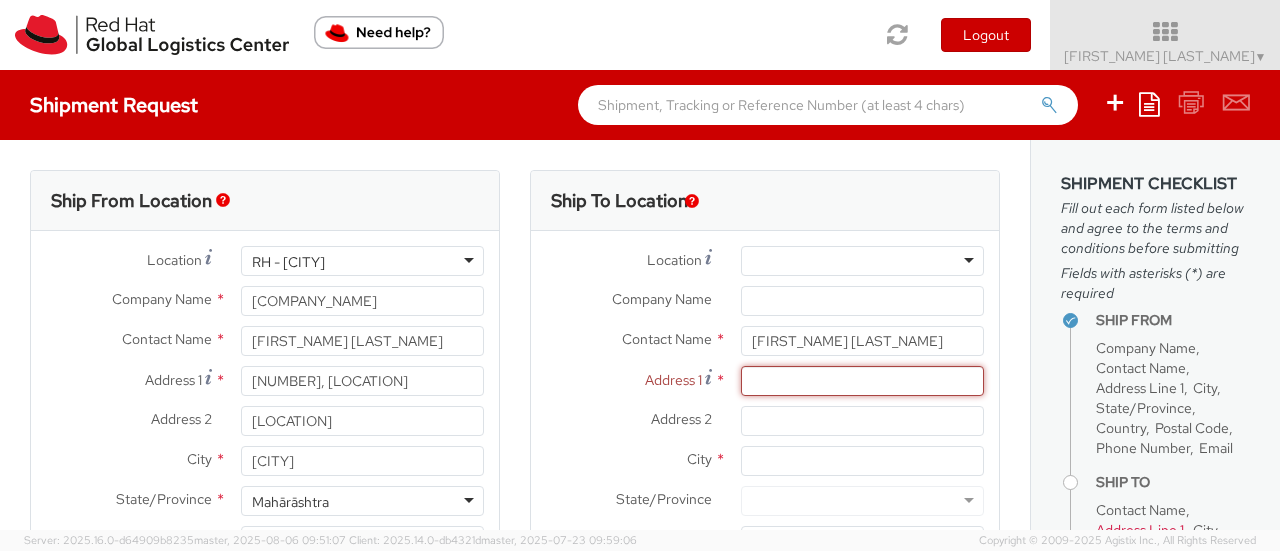 paste on "[NUMBER], [LOCATION], [LOCATION]" 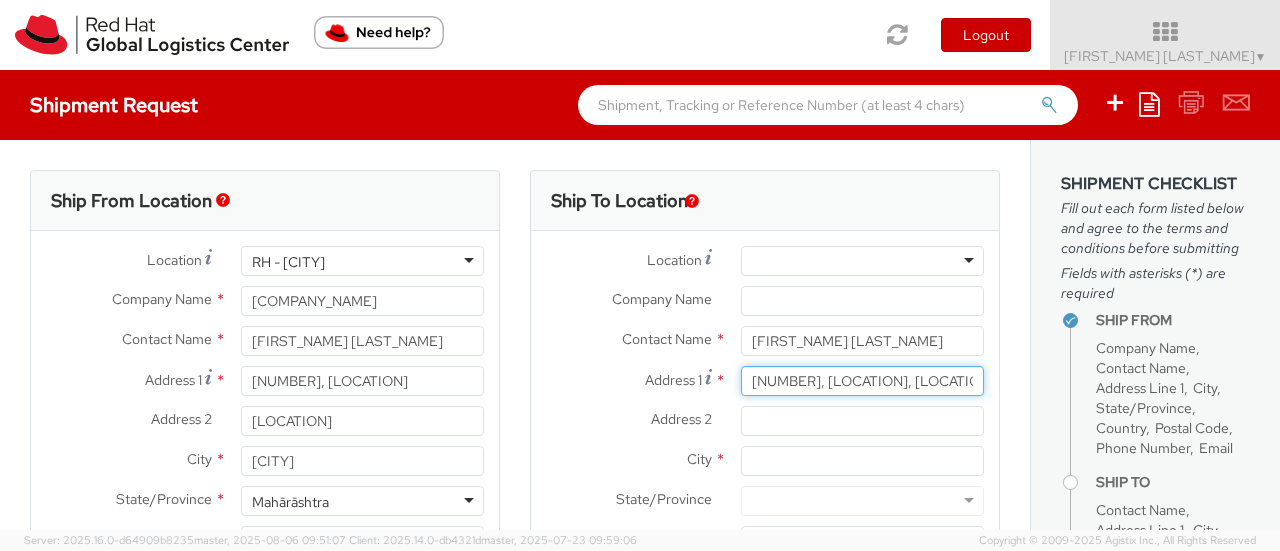 type on "[NUMBER], [LOCATION], [LOCATION]" 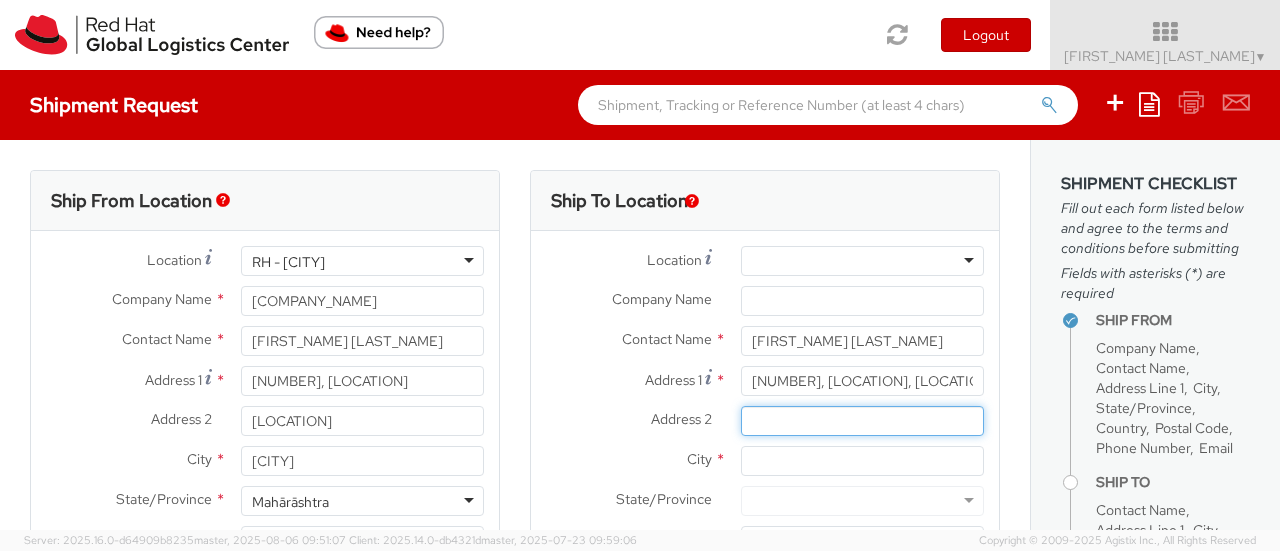paste on "[LOCATION]" 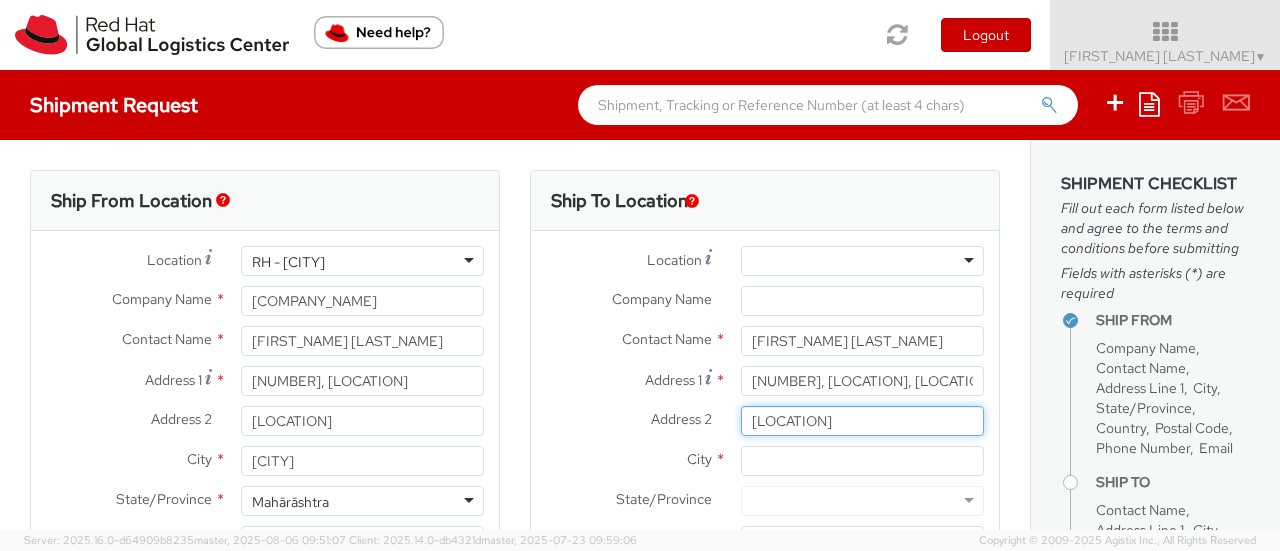 type on "[LOCATION]" 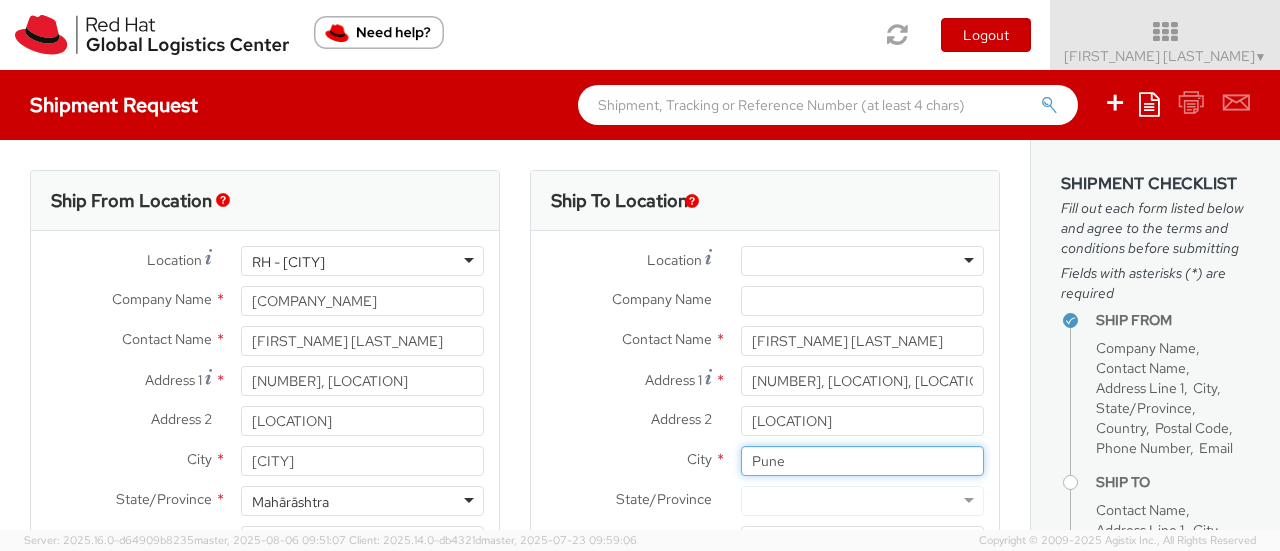 type on "Pune" 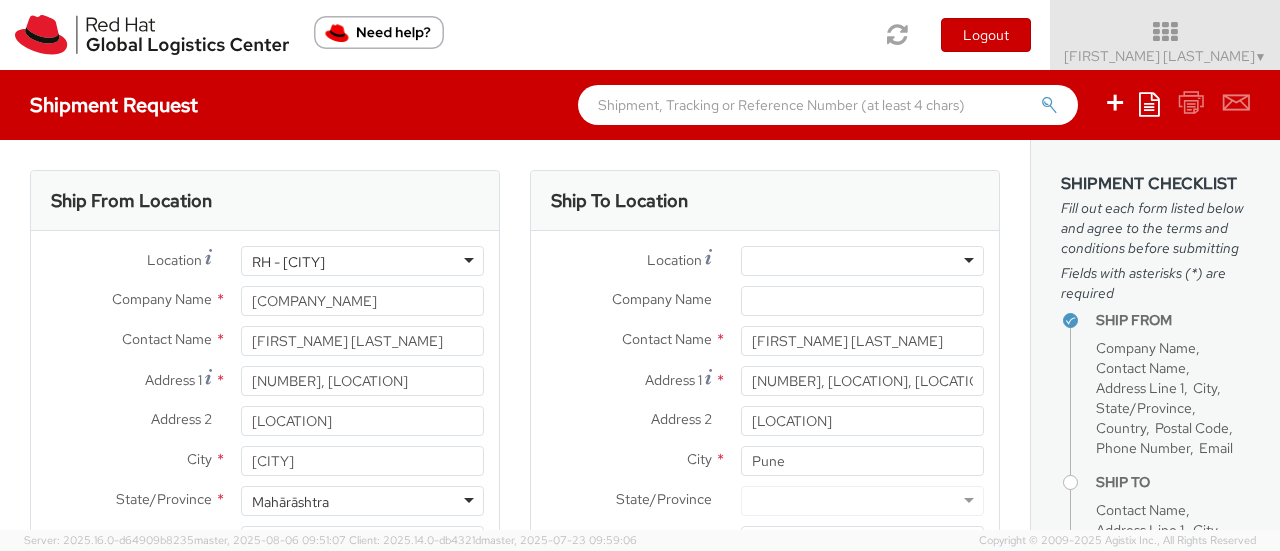 scroll, scrollTop: 206, scrollLeft: 0, axis: vertical 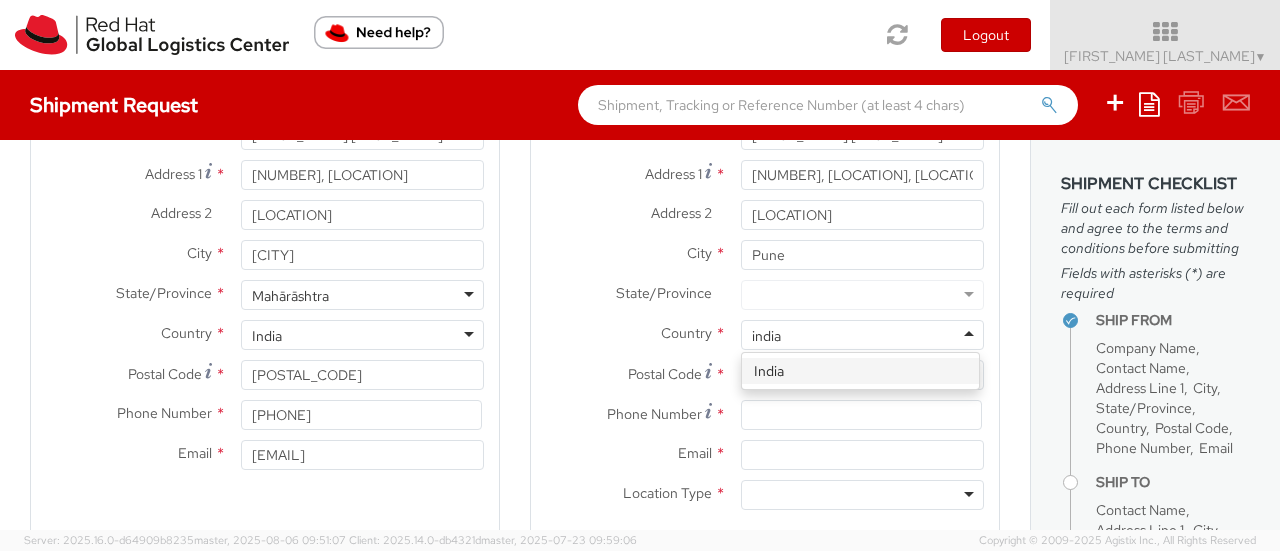 type on "india" 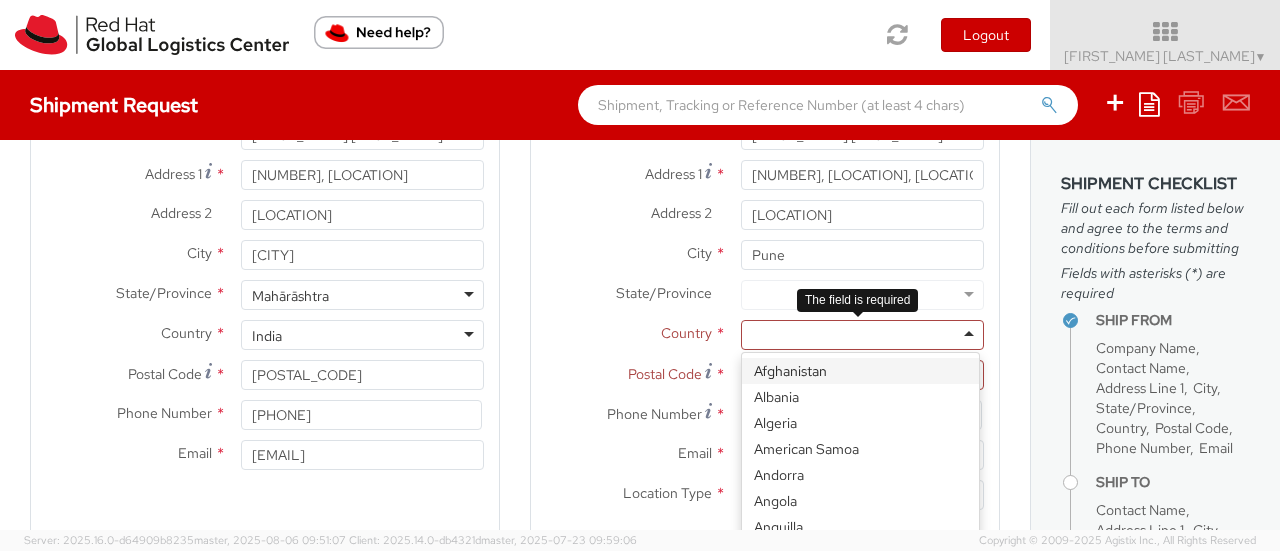 click at bounding box center [862, 335] 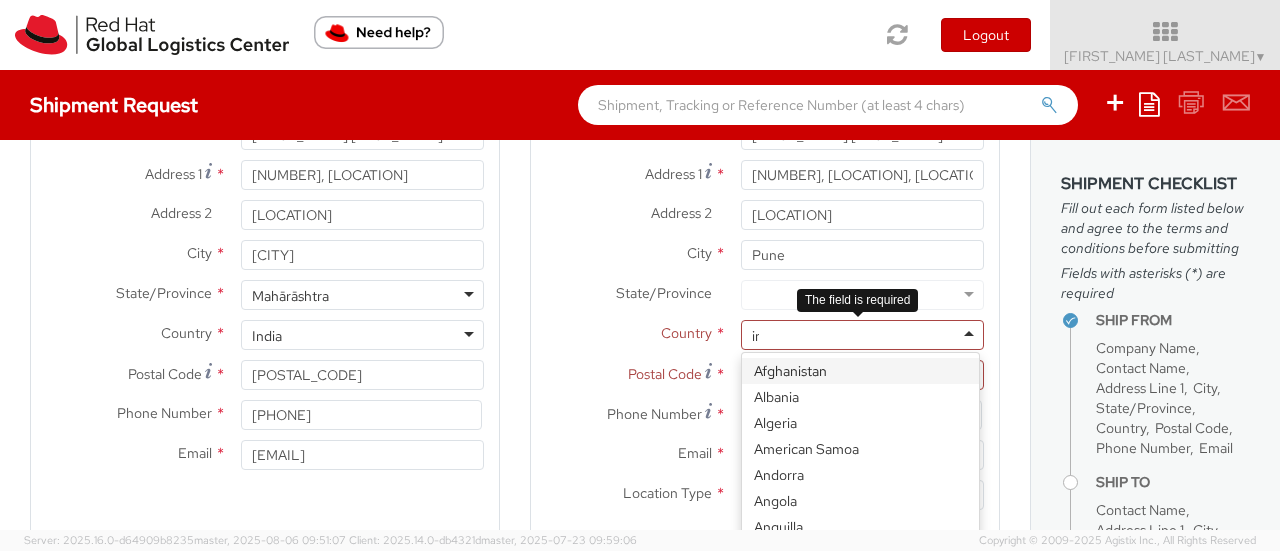 scroll, scrollTop: 2259, scrollLeft: 0, axis: vertical 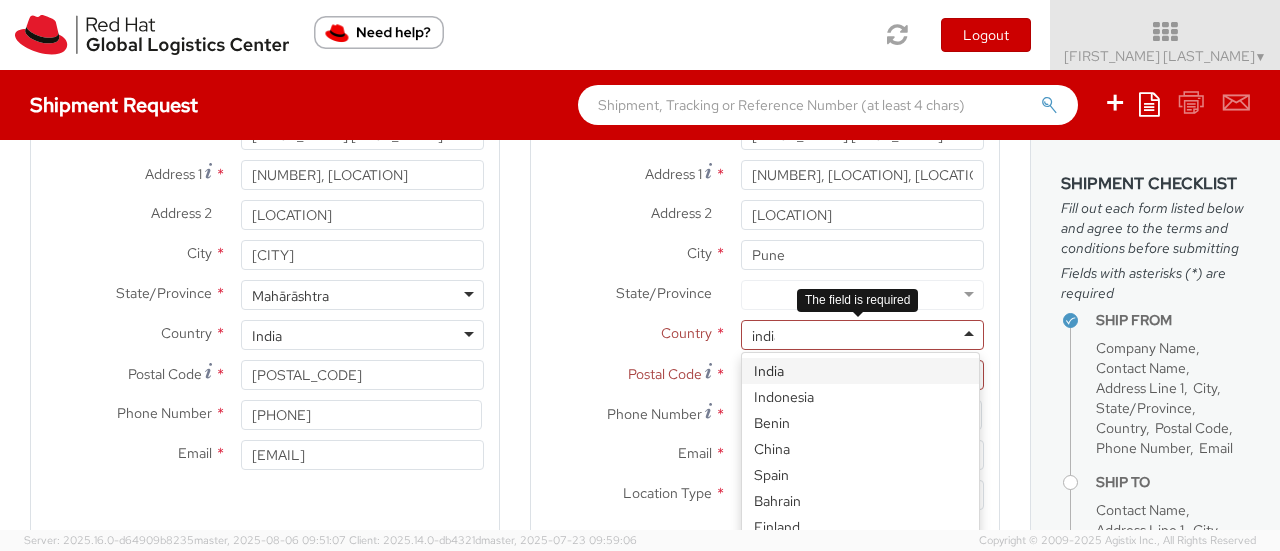 type on "india" 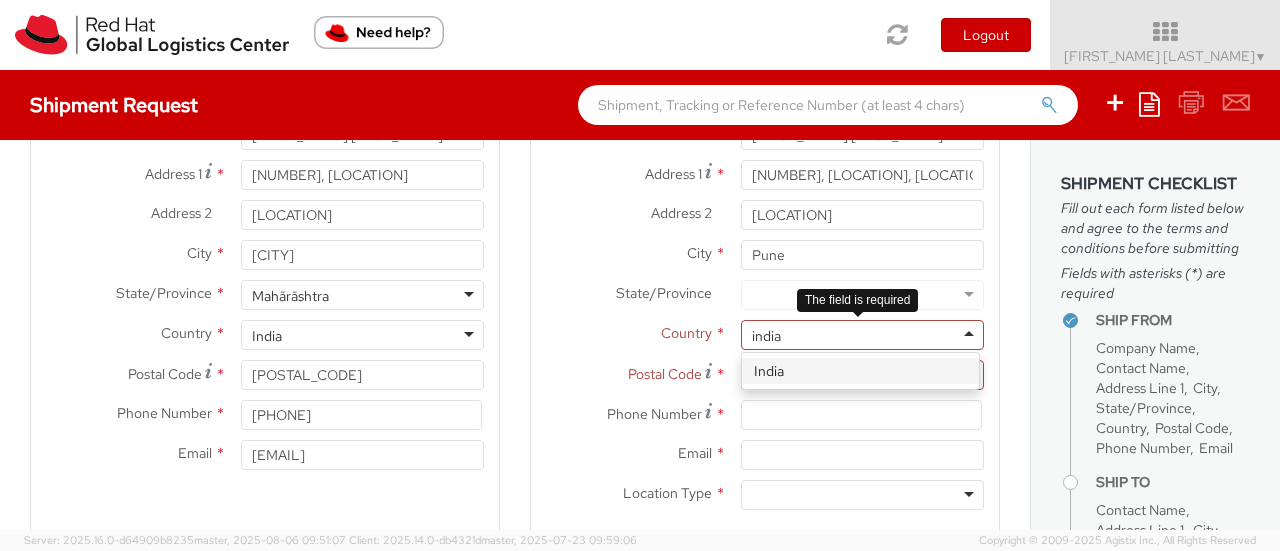 type 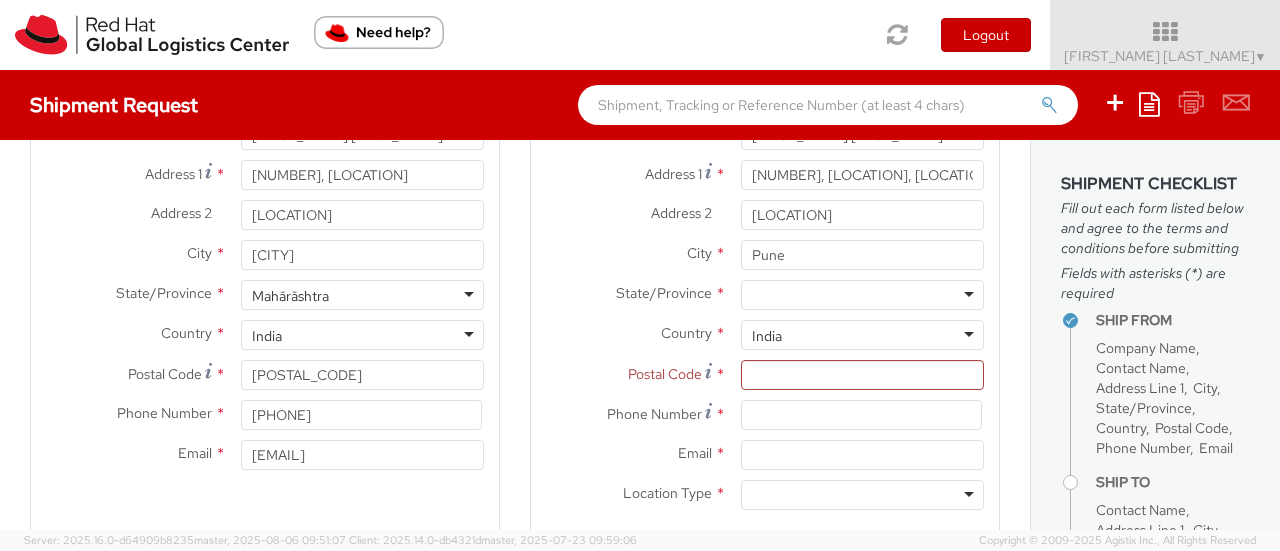 scroll, scrollTop: 0, scrollLeft: 0, axis: both 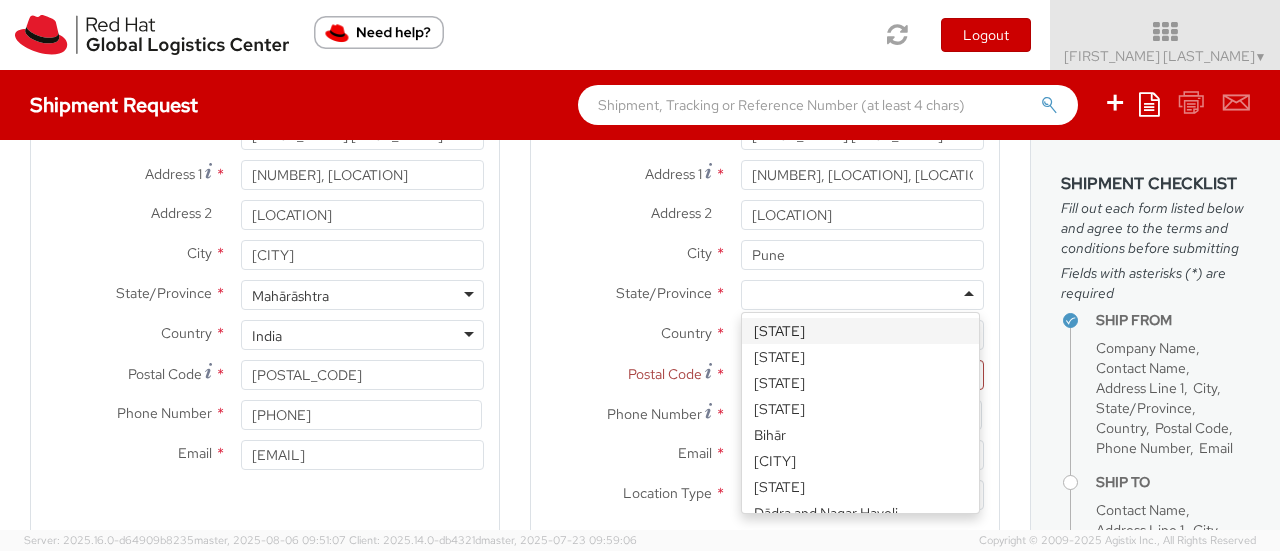 click at bounding box center [862, 295] 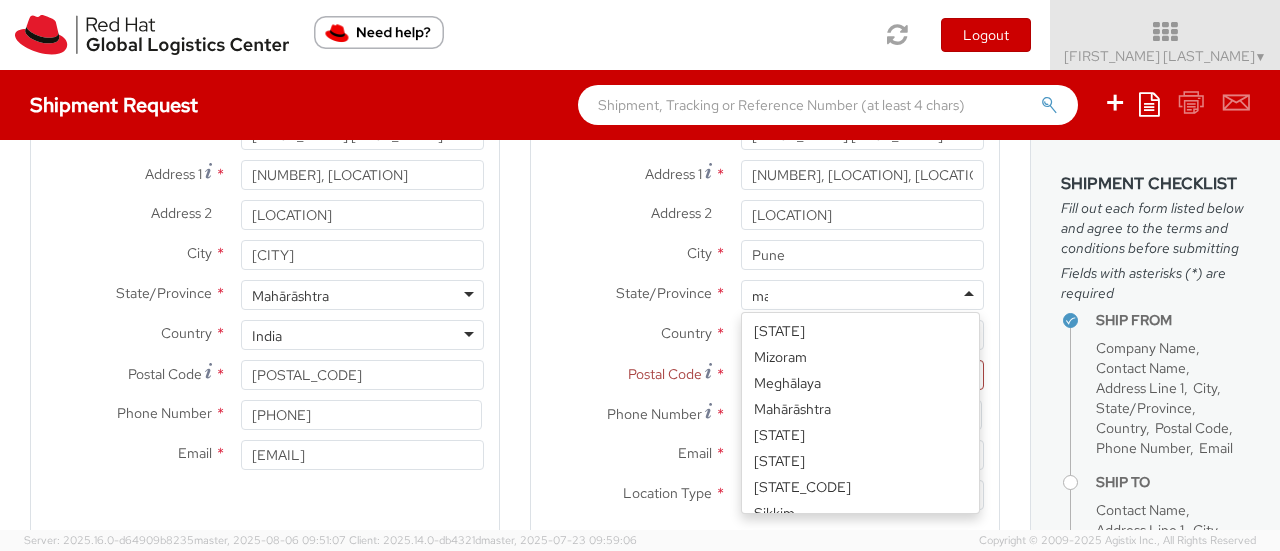 type on "[STATE]" 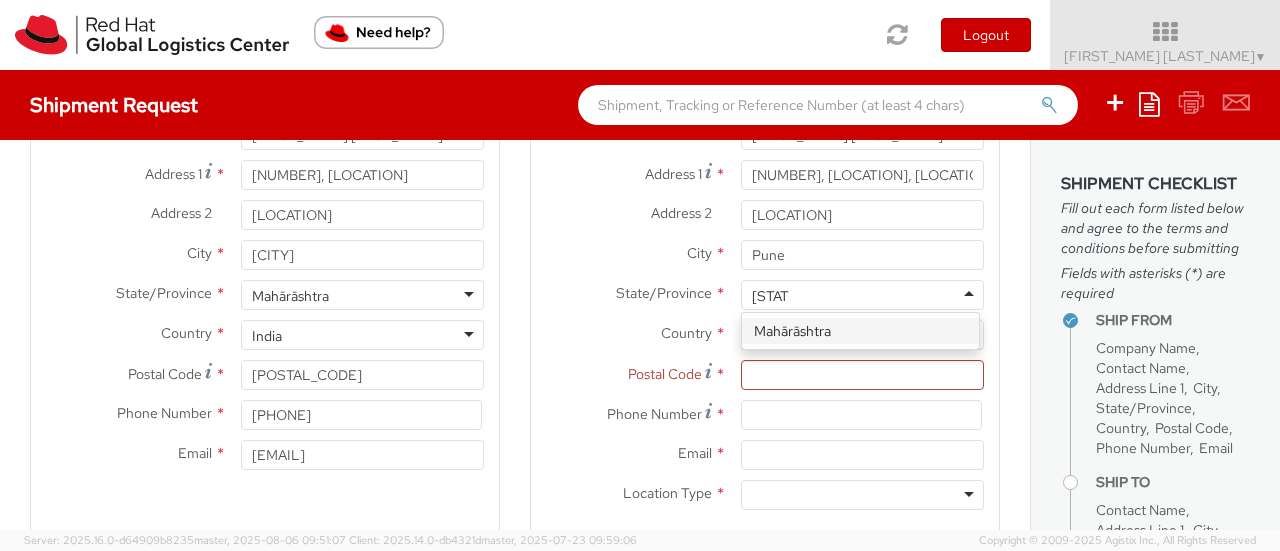 type 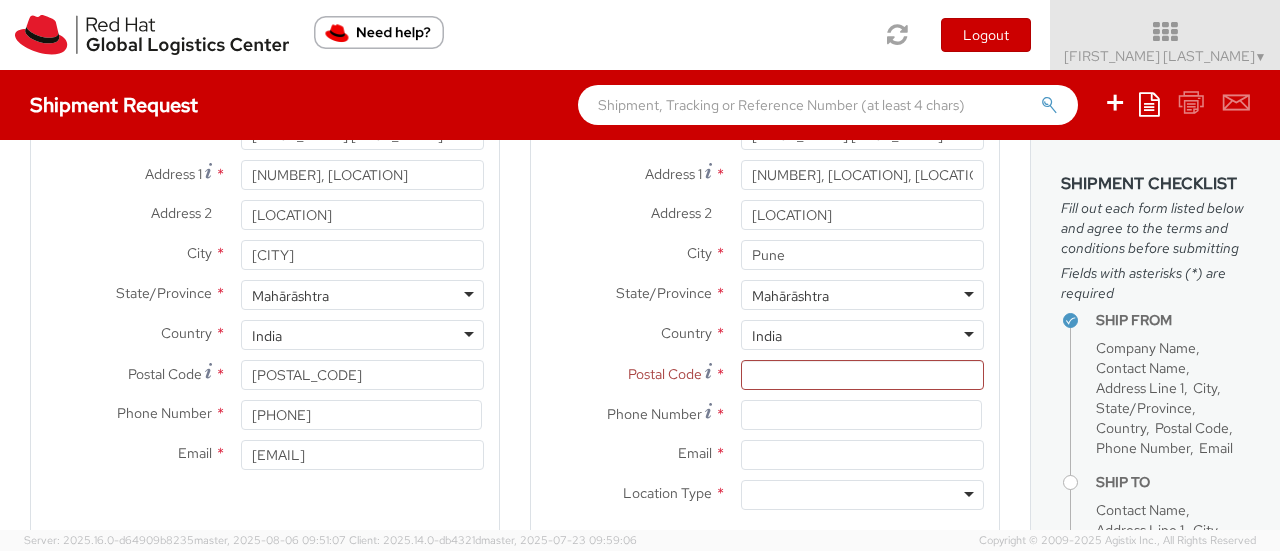 scroll, scrollTop: 0, scrollLeft: 0, axis: both 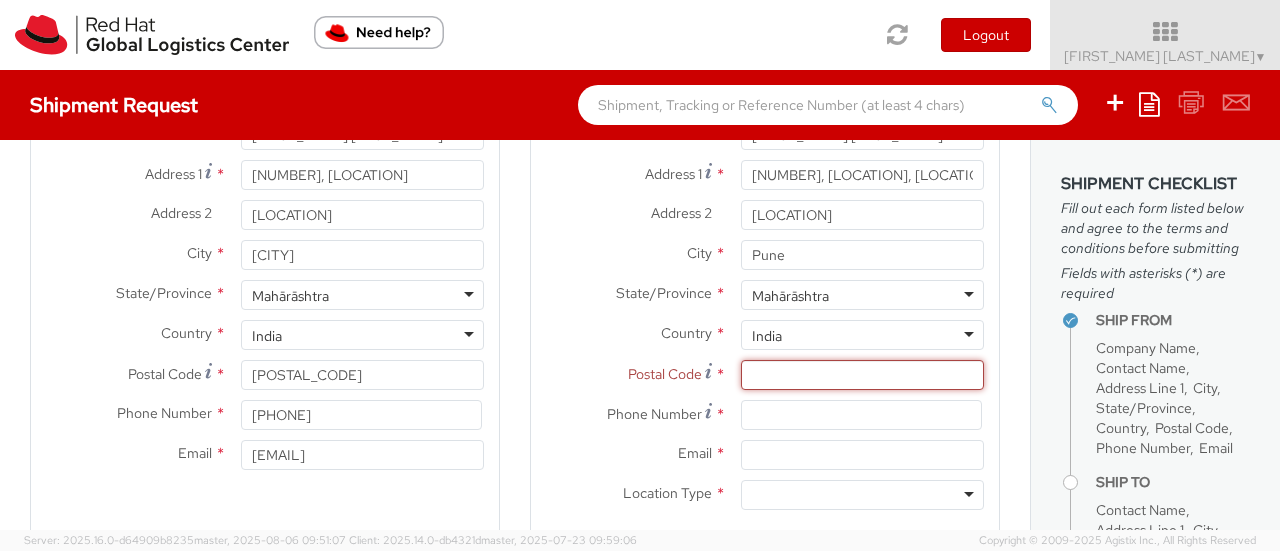 click on "Postal Code        *" at bounding box center [862, 375] 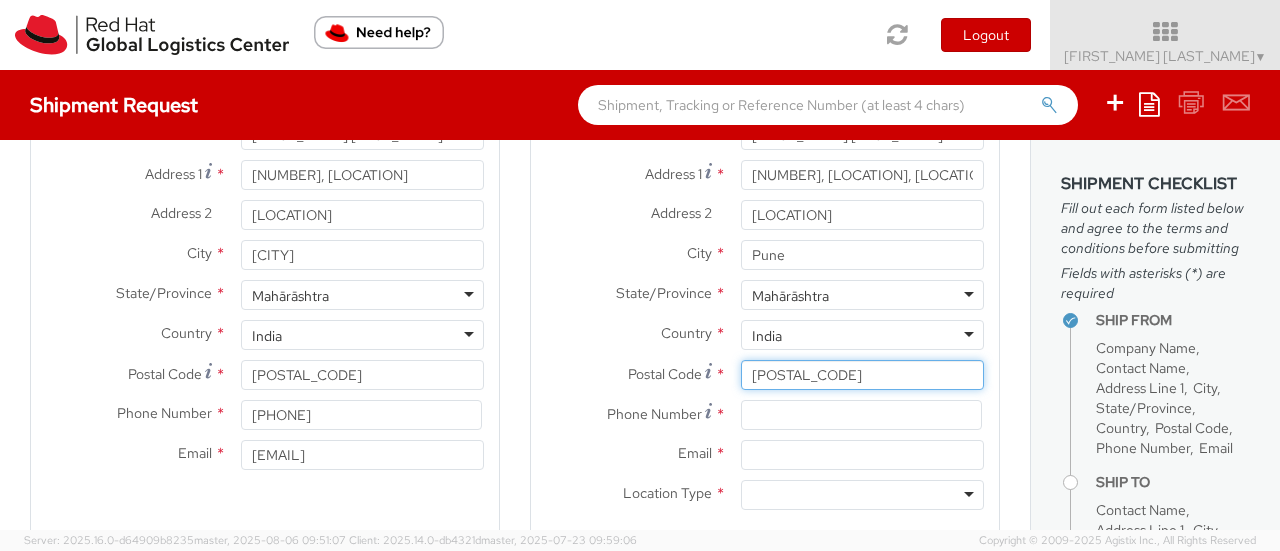 type on "[POSTAL_CODE]" 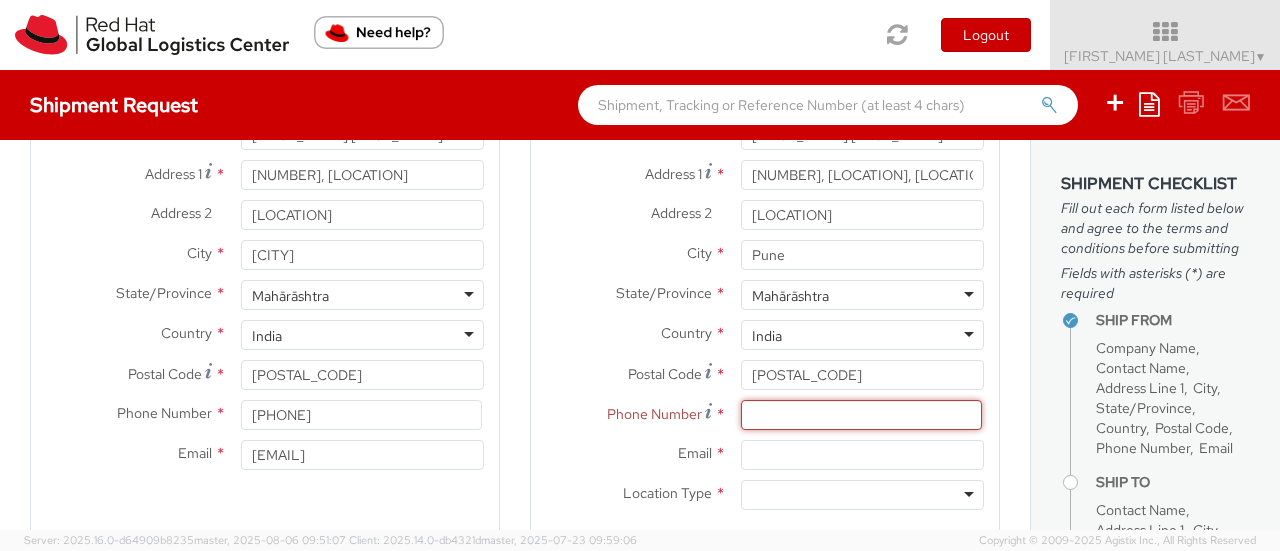 paste on "[PHONE]" 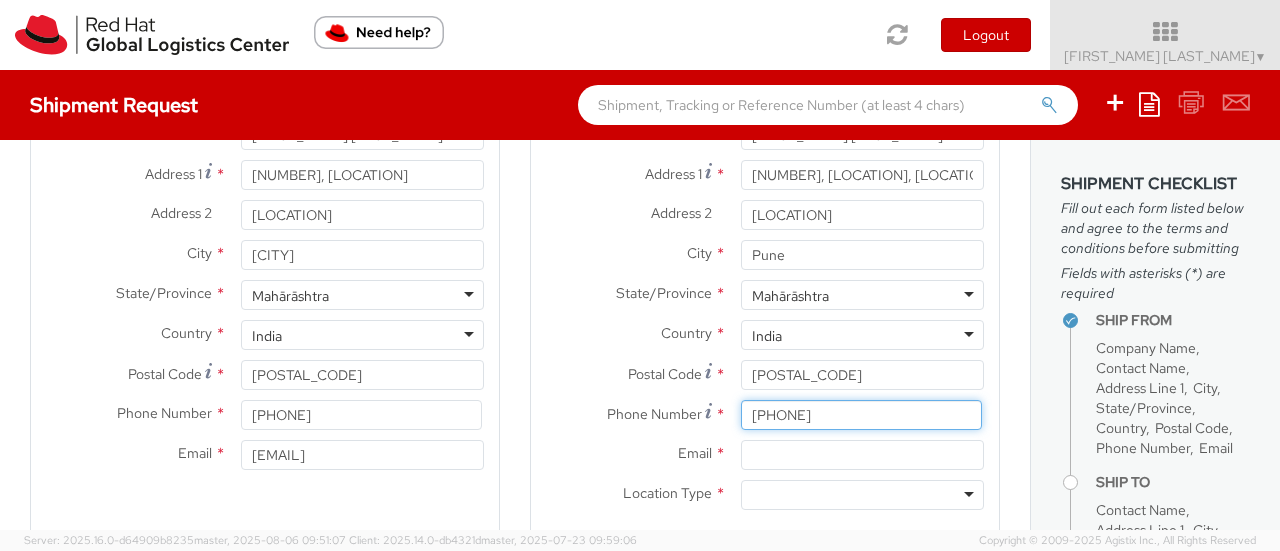 type on "[PHONE]" 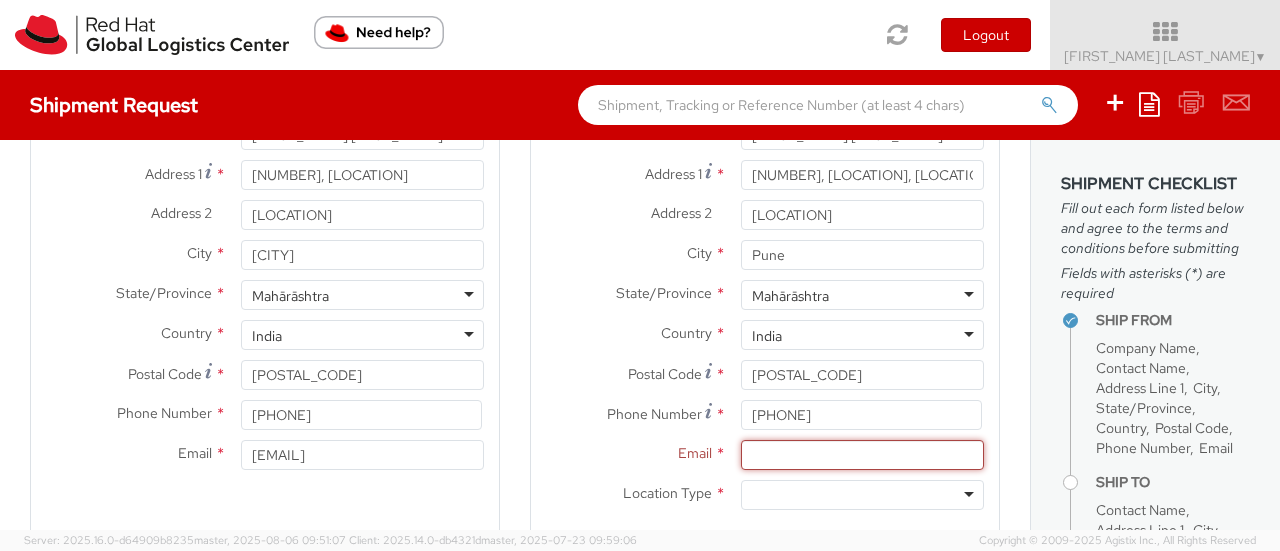 paste on "[EMAIL]" 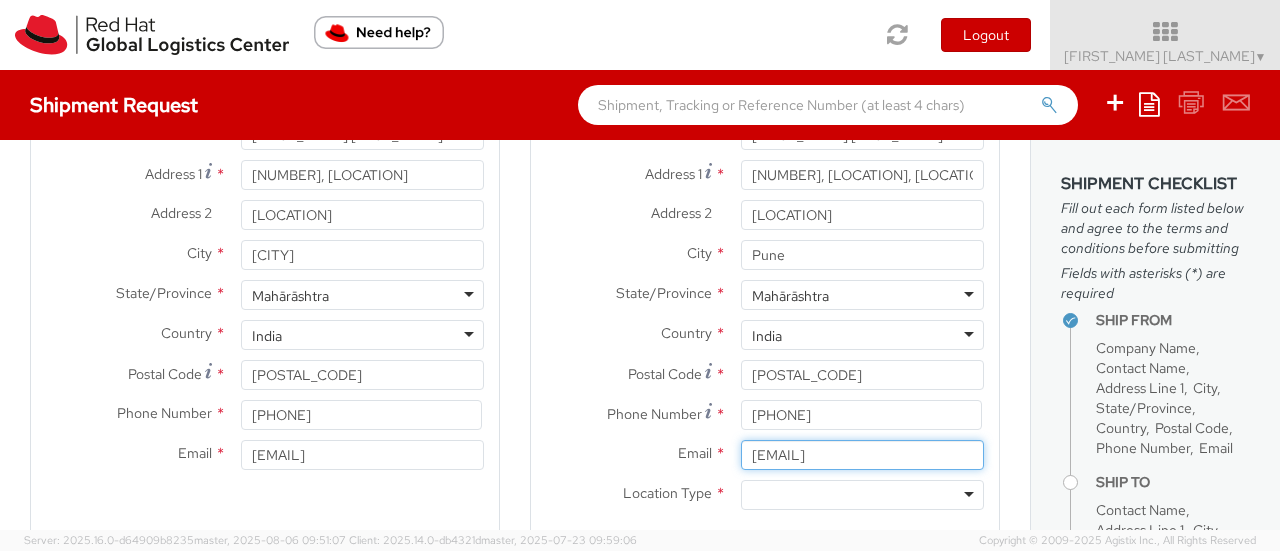 type on "[EMAIL]" 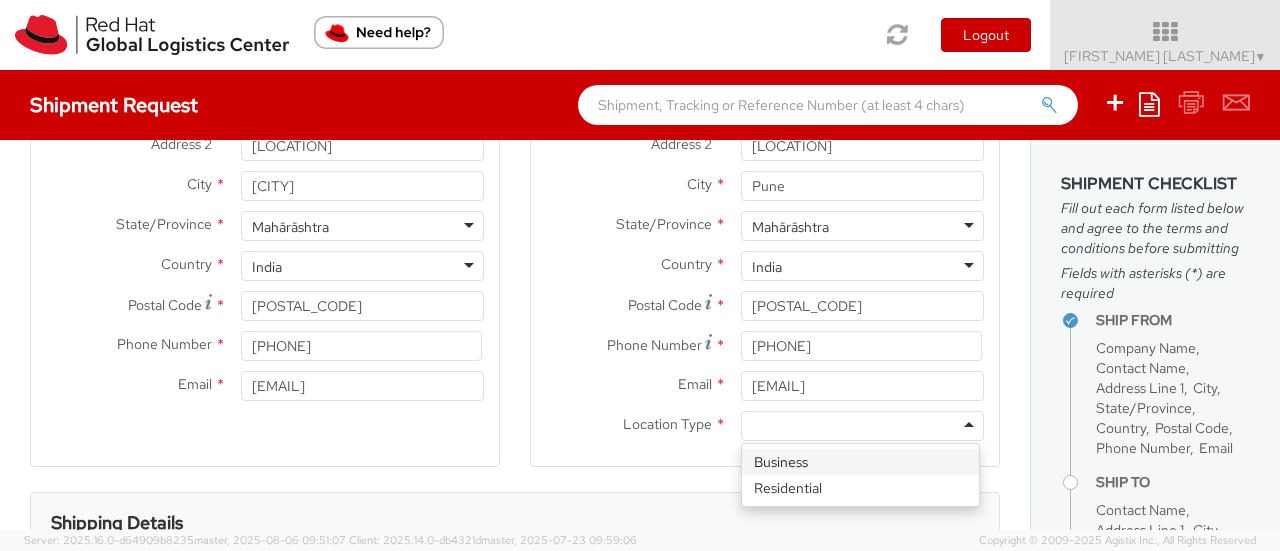 scroll, scrollTop: 306, scrollLeft: 0, axis: vertical 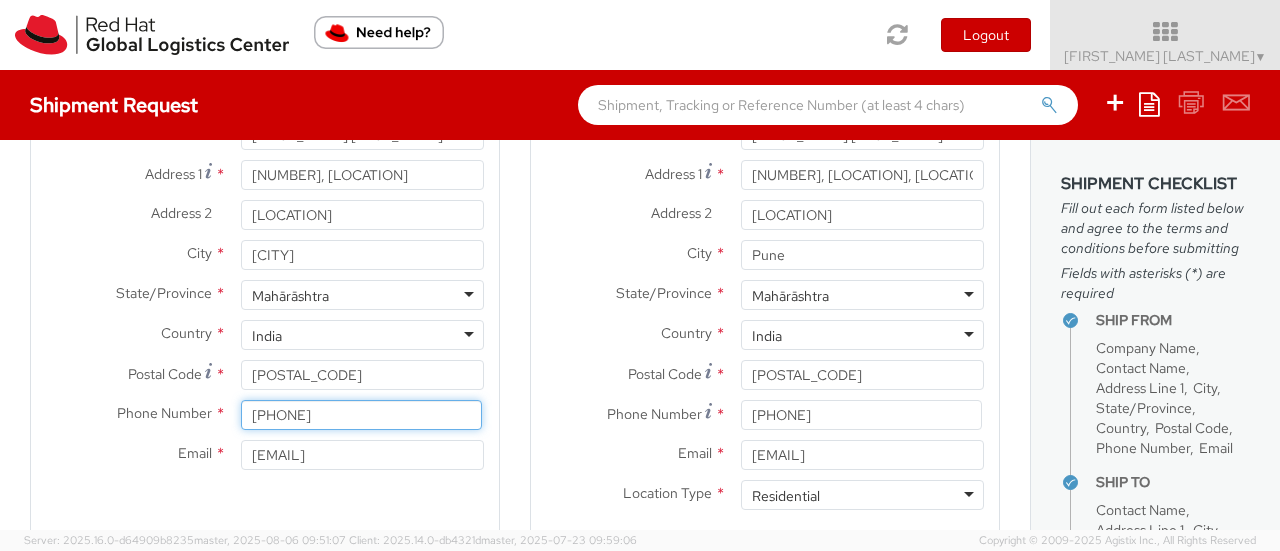 drag, startPoint x: 420, startPoint y: 421, endPoint x: 152, endPoint y: 390, distance: 269.78696 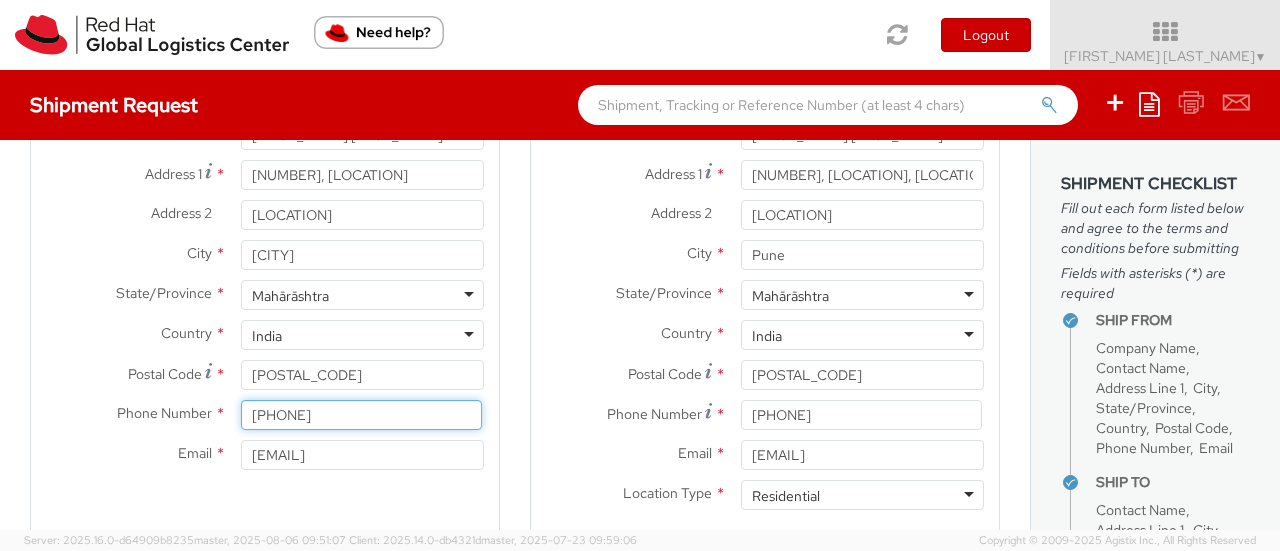 type on "[PHONE]" 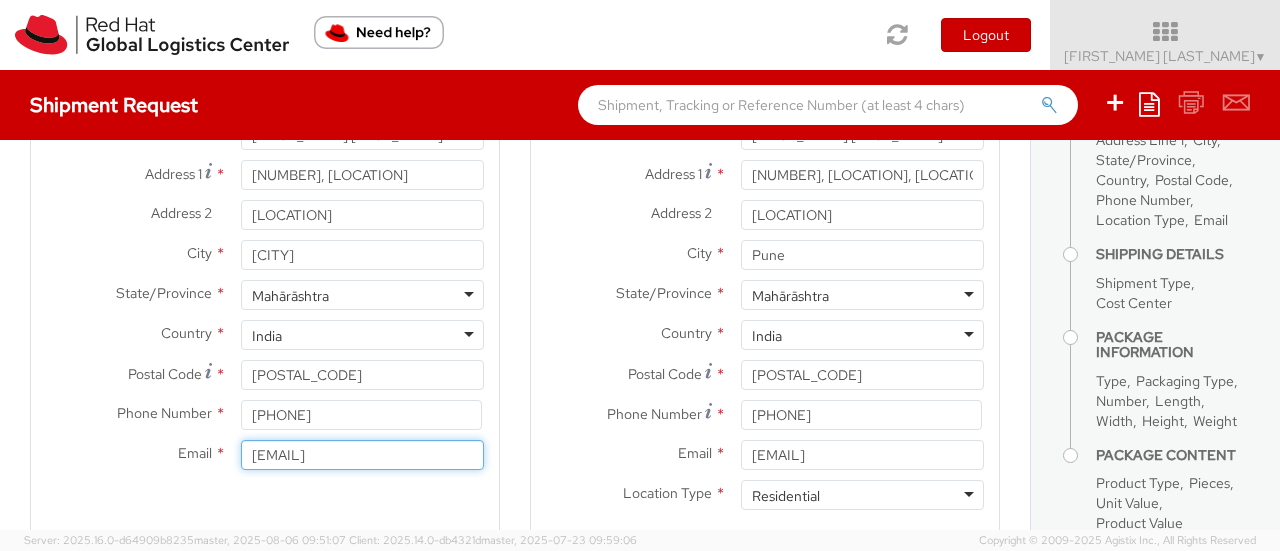 scroll, scrollTop: 500, scrollLeft: 0, axis: vertical 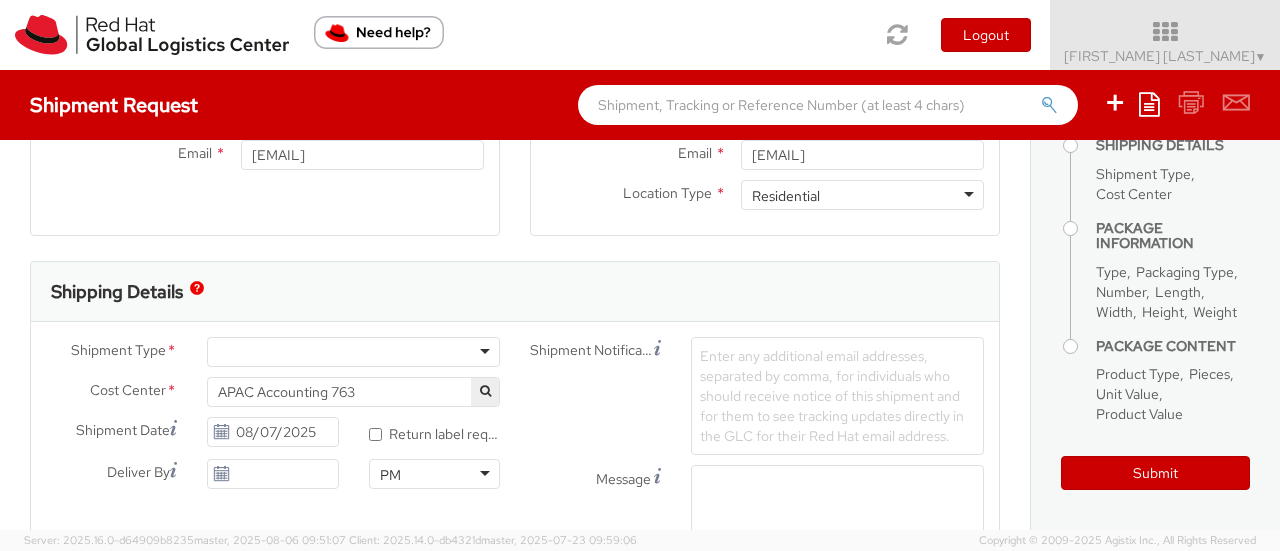 click 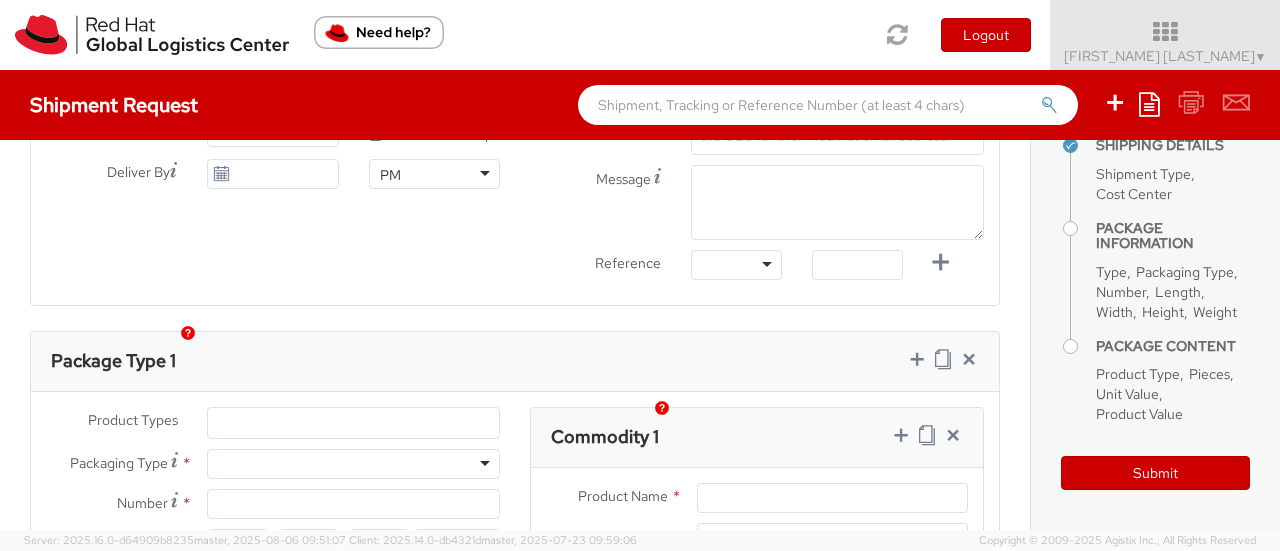 scroll, scrollTop: 906, scrollLeft: 0, axis: vertical 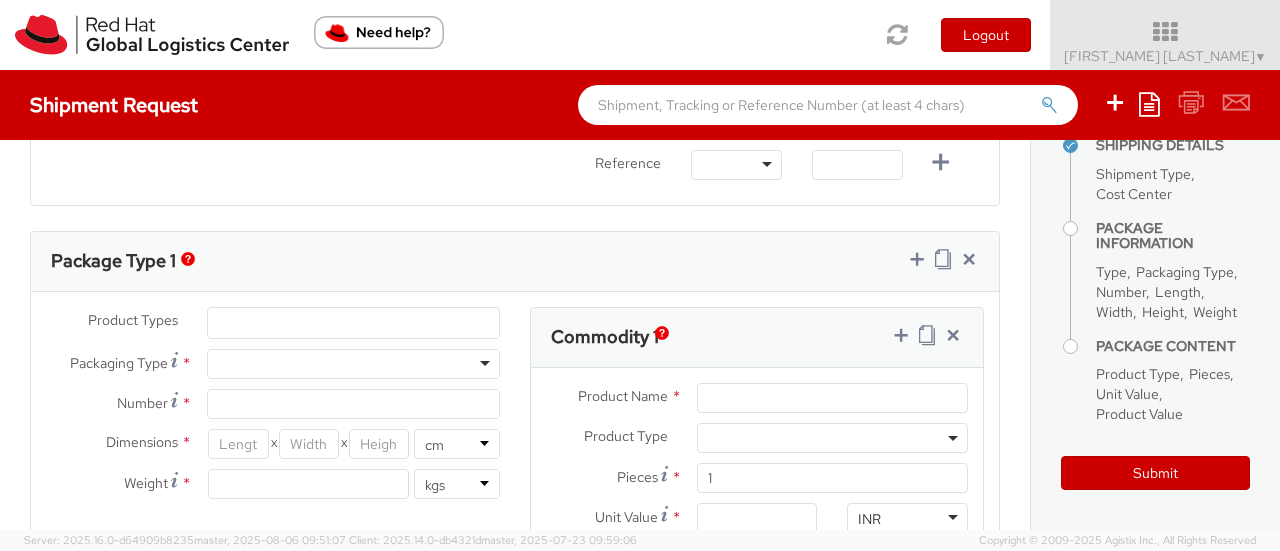 click at bounding box center [353, 323] 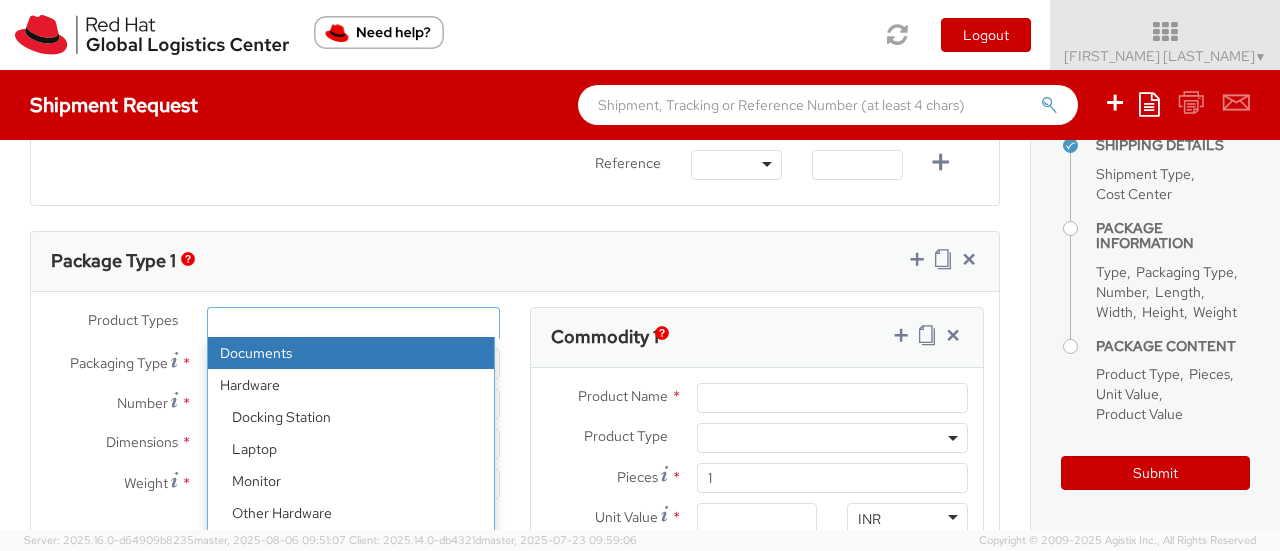 select on "DOCUMENT" 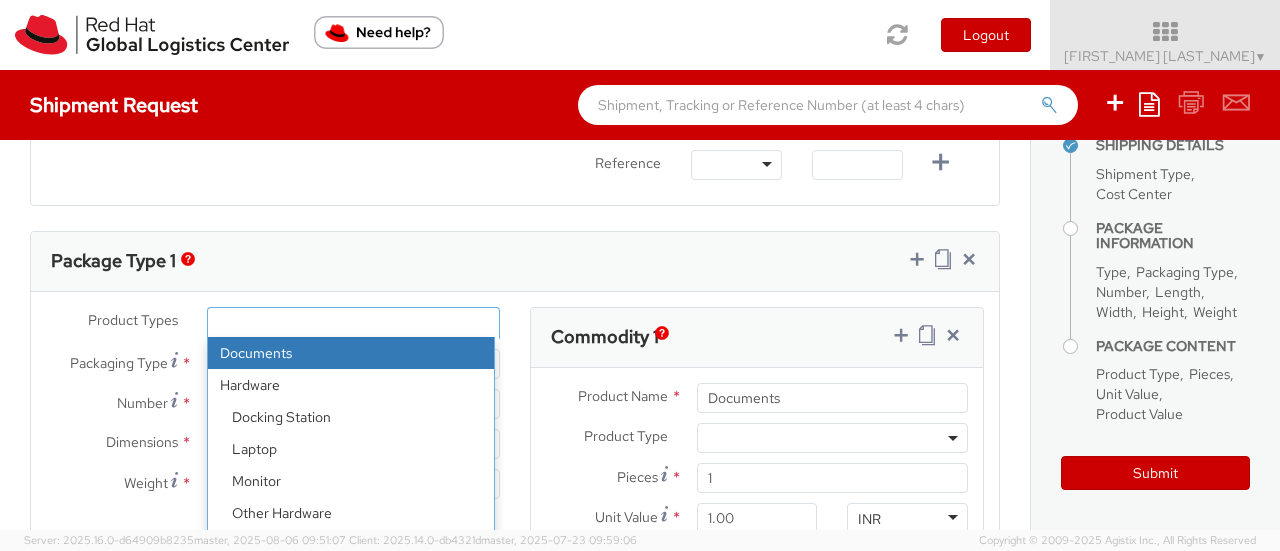 type on "1.00" 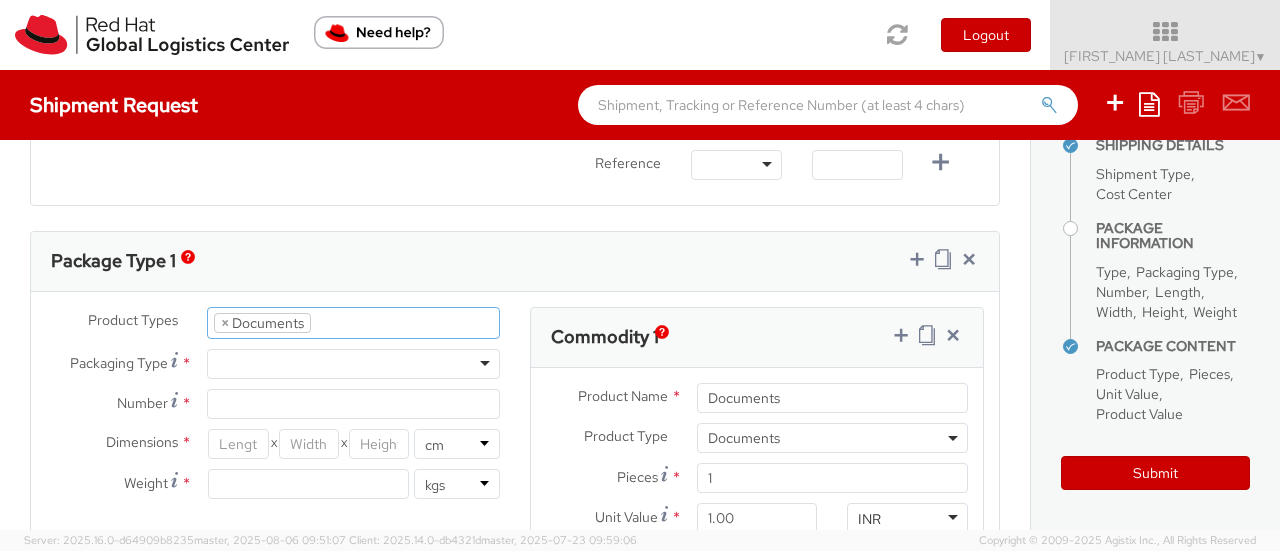 scroll, scrollTop: 1006, scrollLeft: 0, axis: vertical 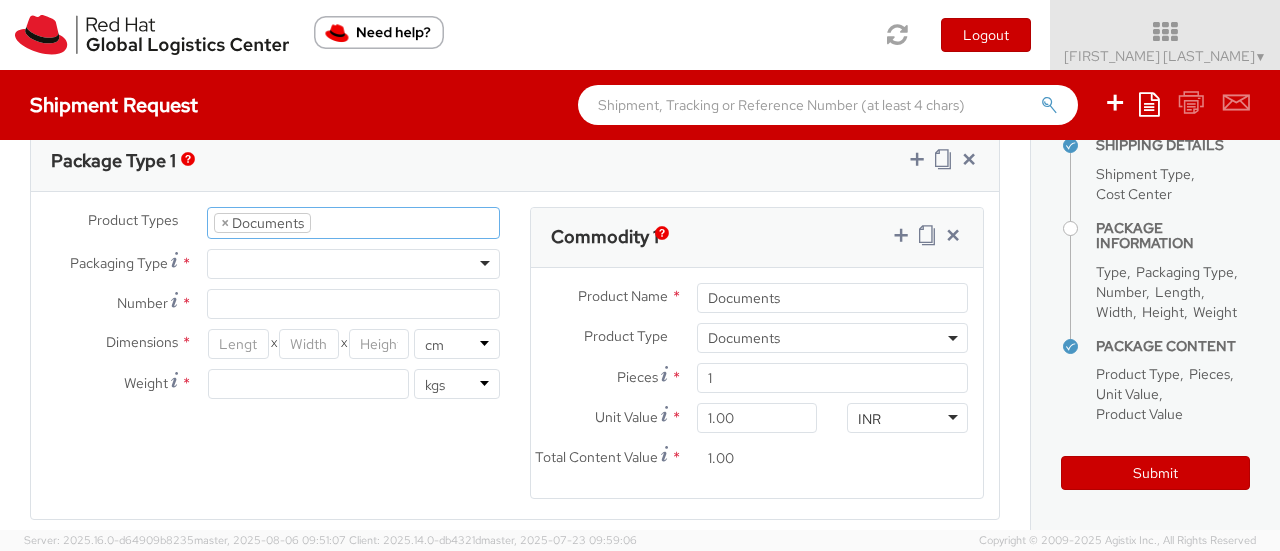 click at bounding box center (353, 264) 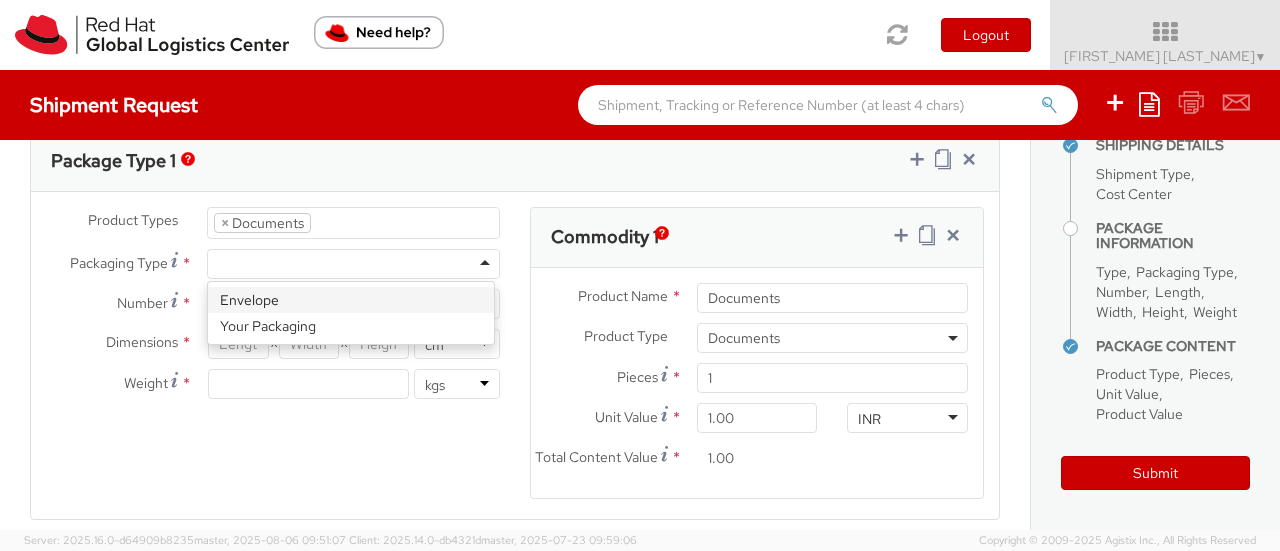 type on "1" 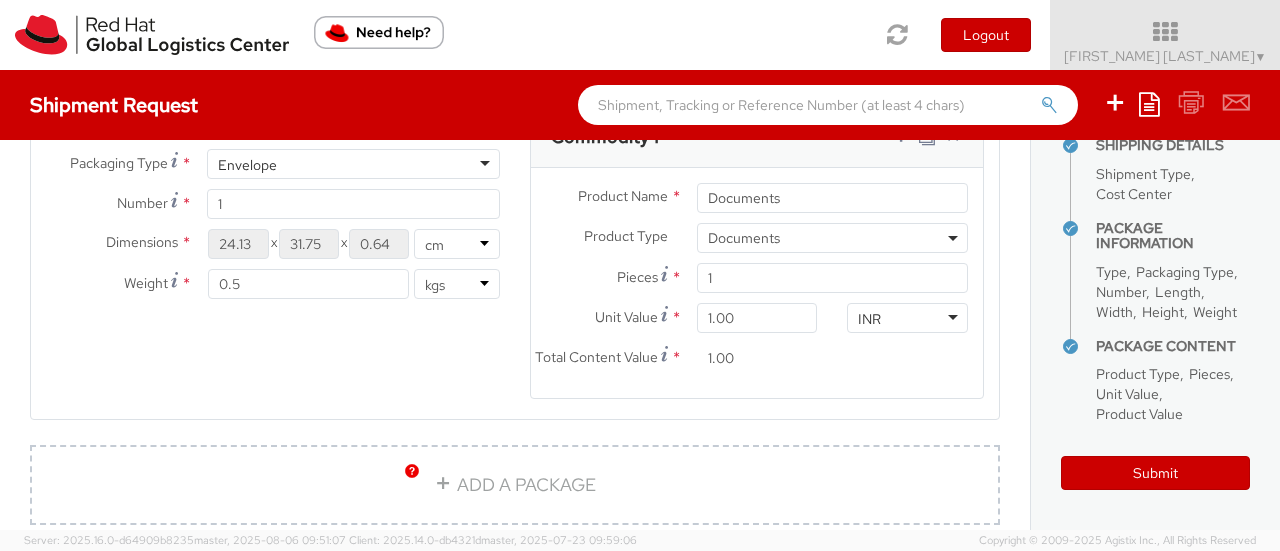 scroll, scrollTop: 1306, scrollLeft: 0, axis: vertical 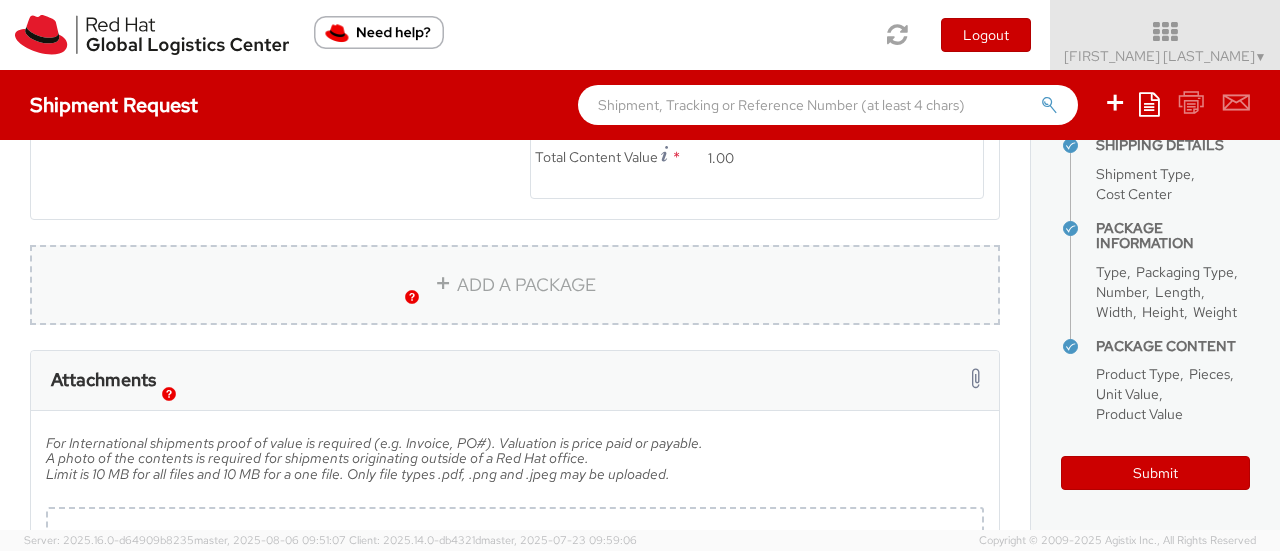 click on "ADD A PACKAGE" at bounding box center [515, 285] 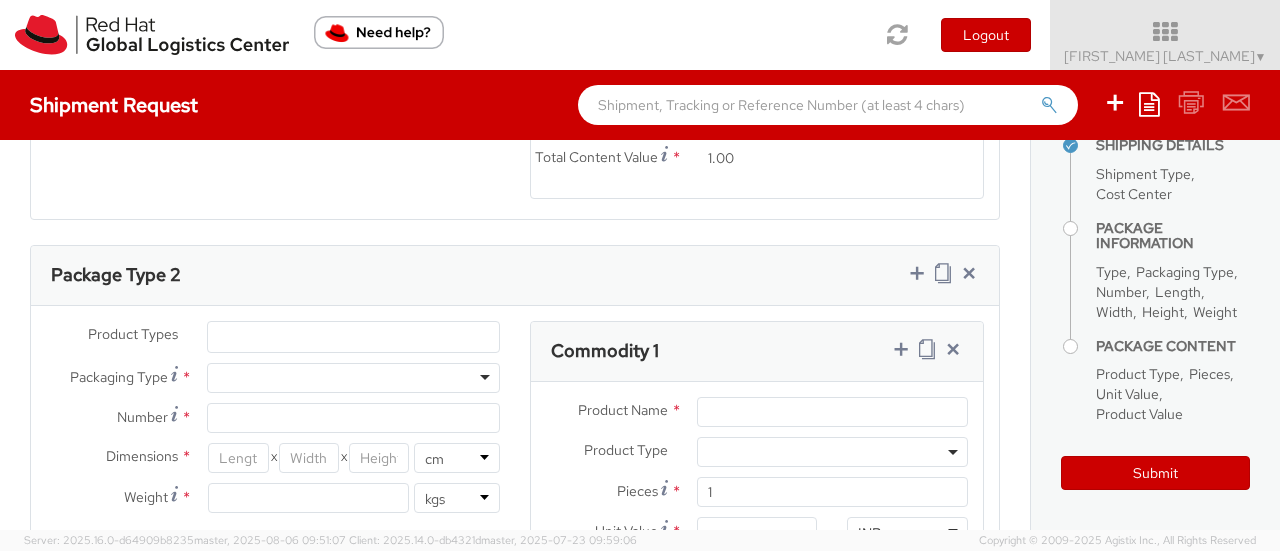 click at bounding box center [939, 275] 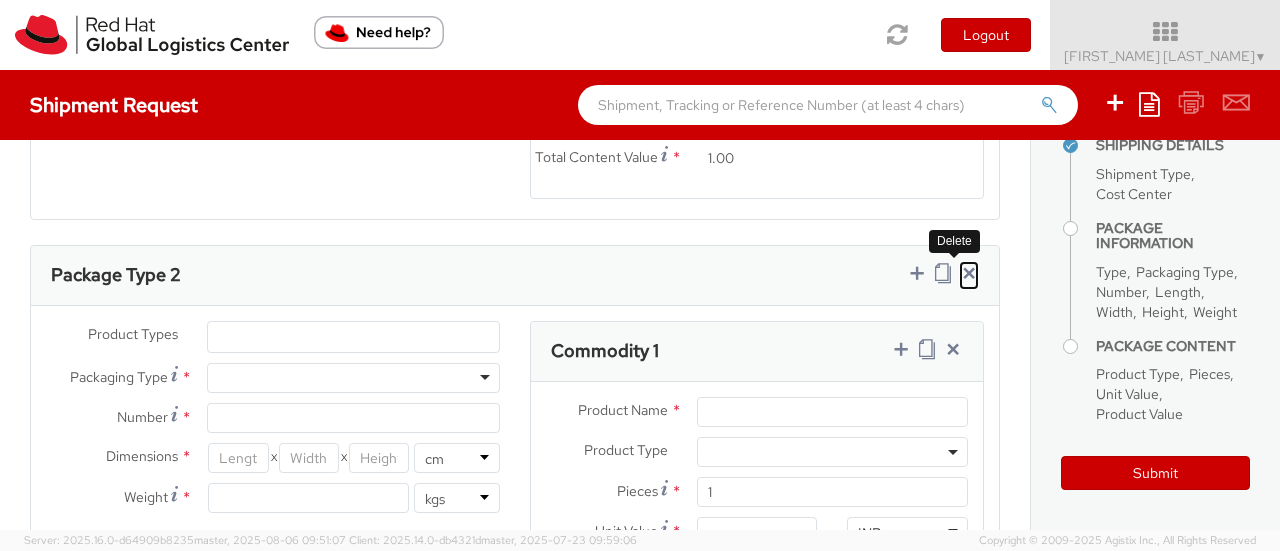 click at bounding box center (969, 273) 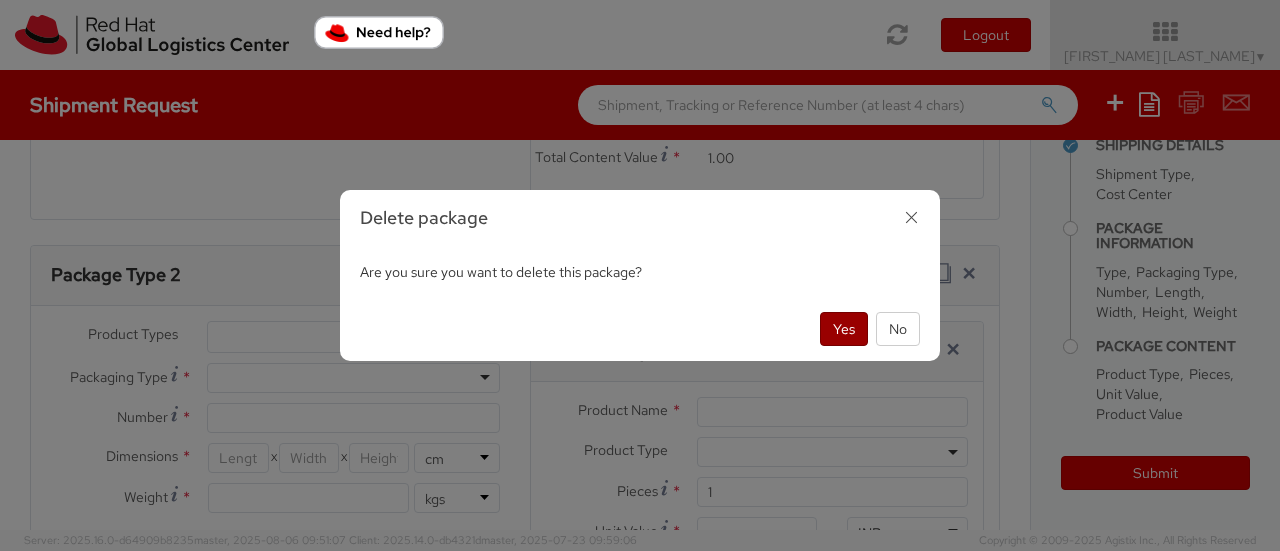 click on "Yes" at bounding box center (844, 329) 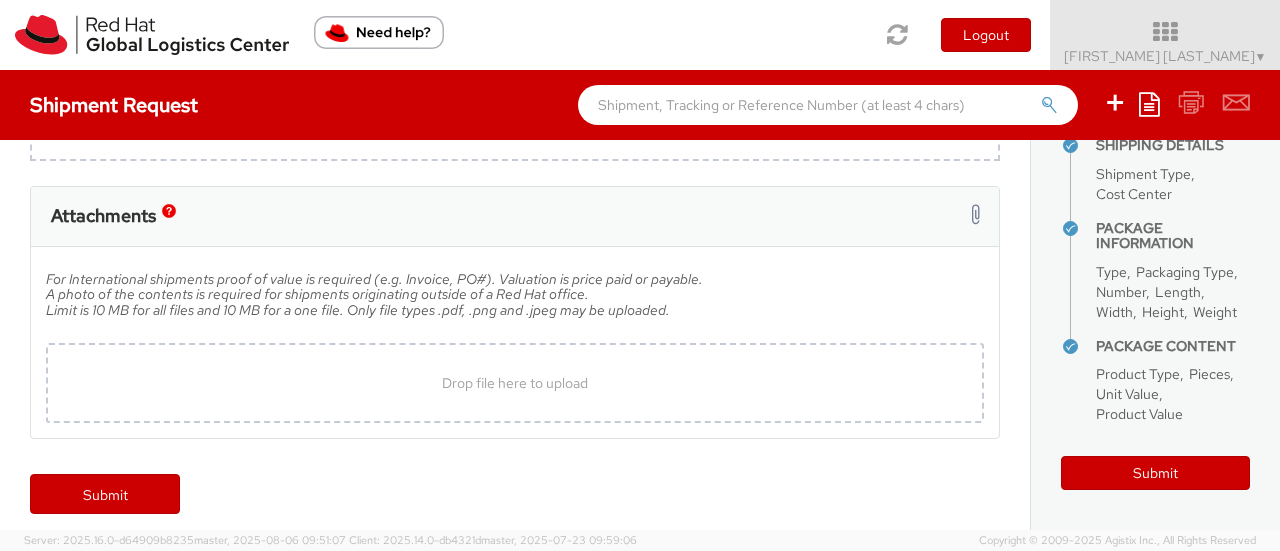 scroll, scrollTop: 1496, scrollLeft: 0, axis: vertical 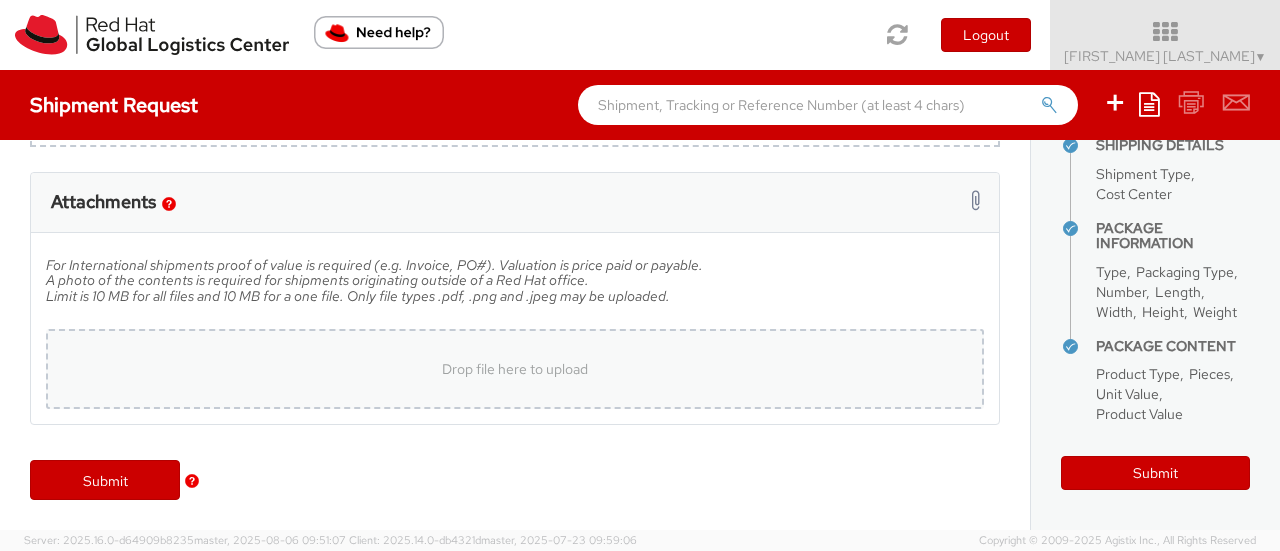 click on "Drop file here to upload" at bounding box center [515, 369] 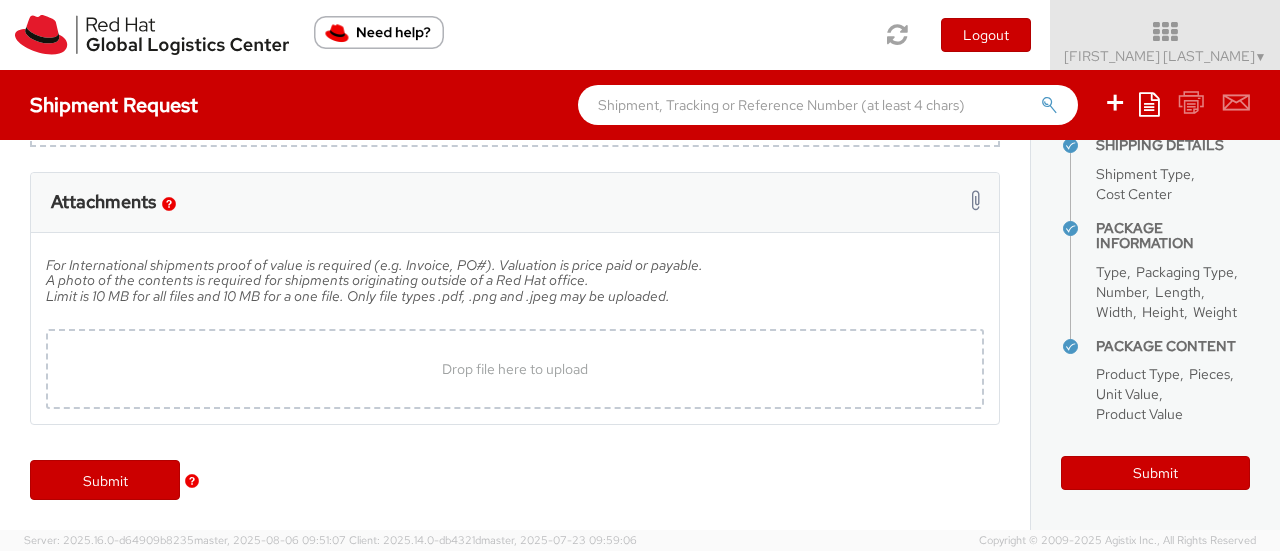 click at bounding box center (192, 481) 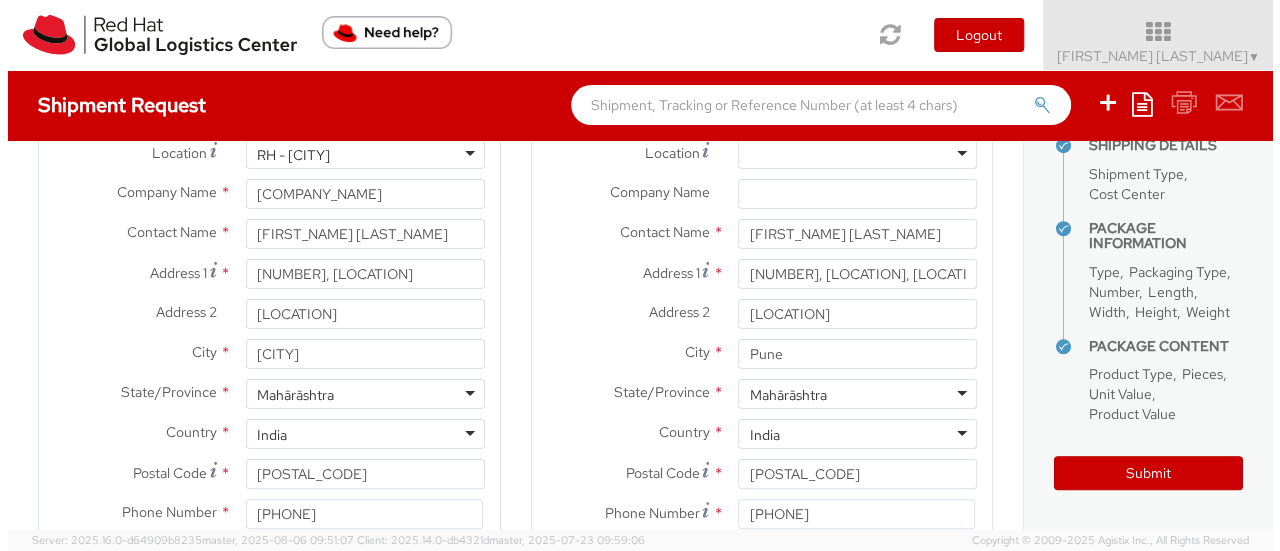 scroll, scrollTop: 1496, scrollLeft: 0, axis: vertical 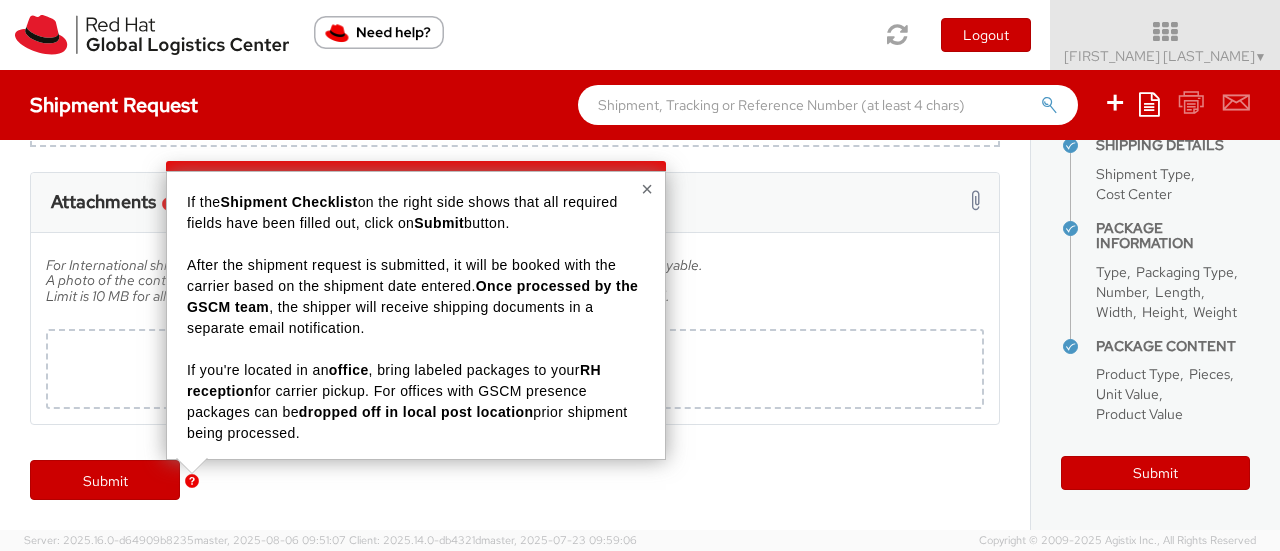 click on "×" at bounding box center [647, 189] 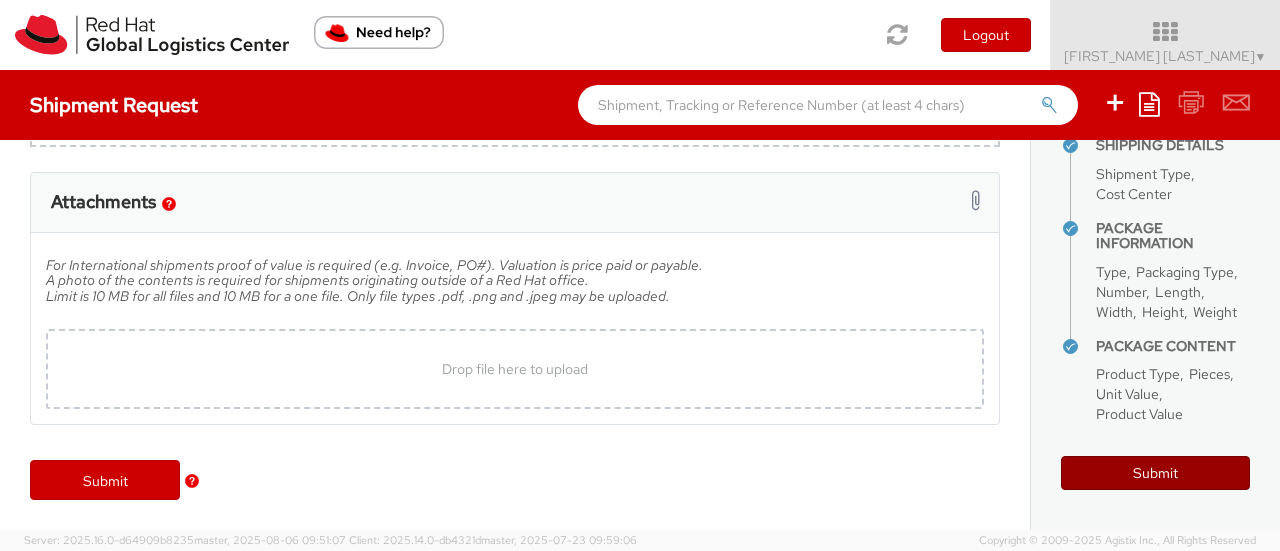click on "Submit" at bounding box center (1155, 473) 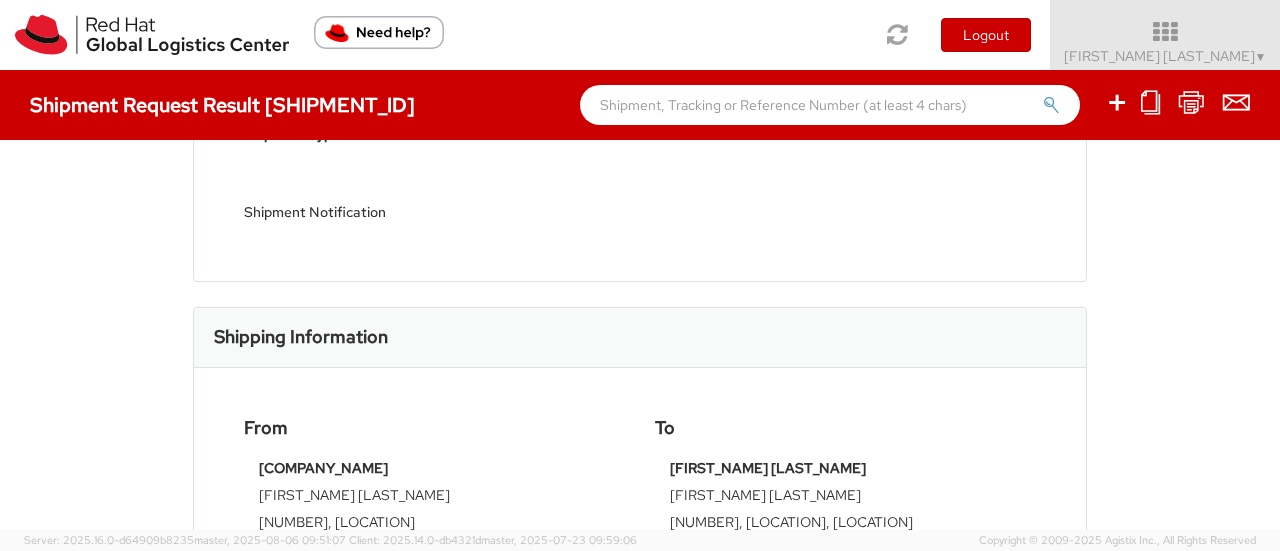scroll, scrollTop: 0, scrollLeft: 0, axis: both 